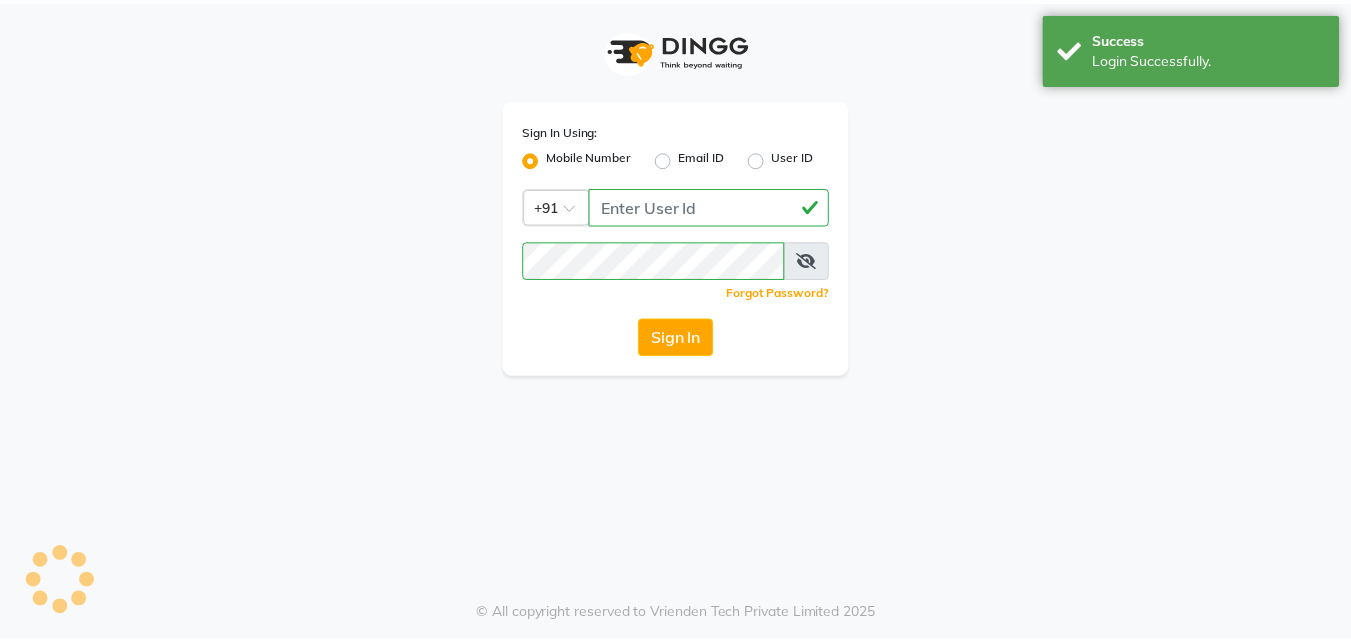 scroll, scrollTop: 0, scrollLeft: 0, axis: both 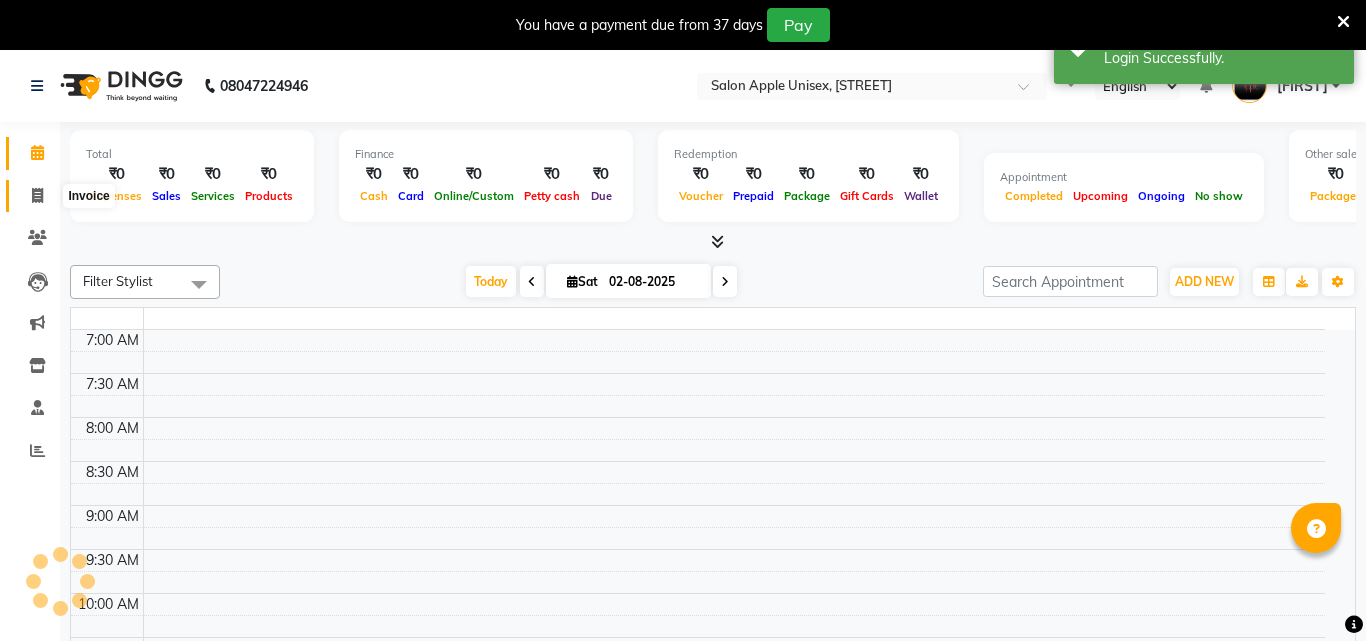 click 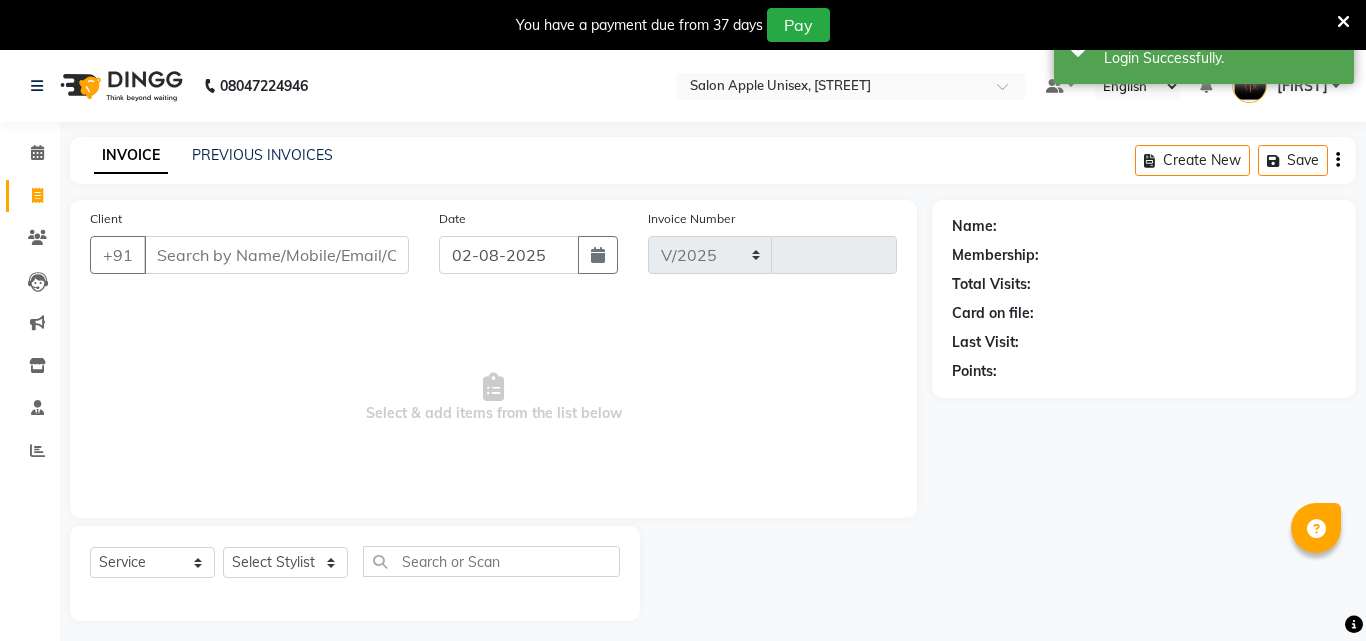 select on "133" 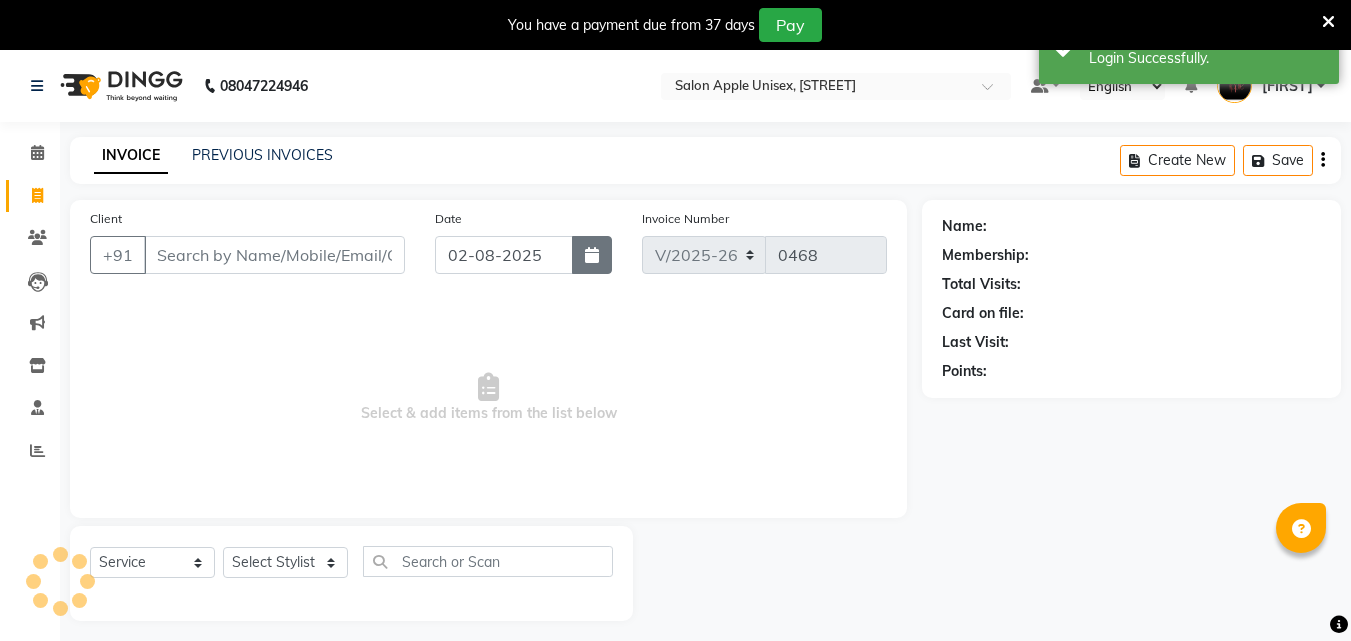 click 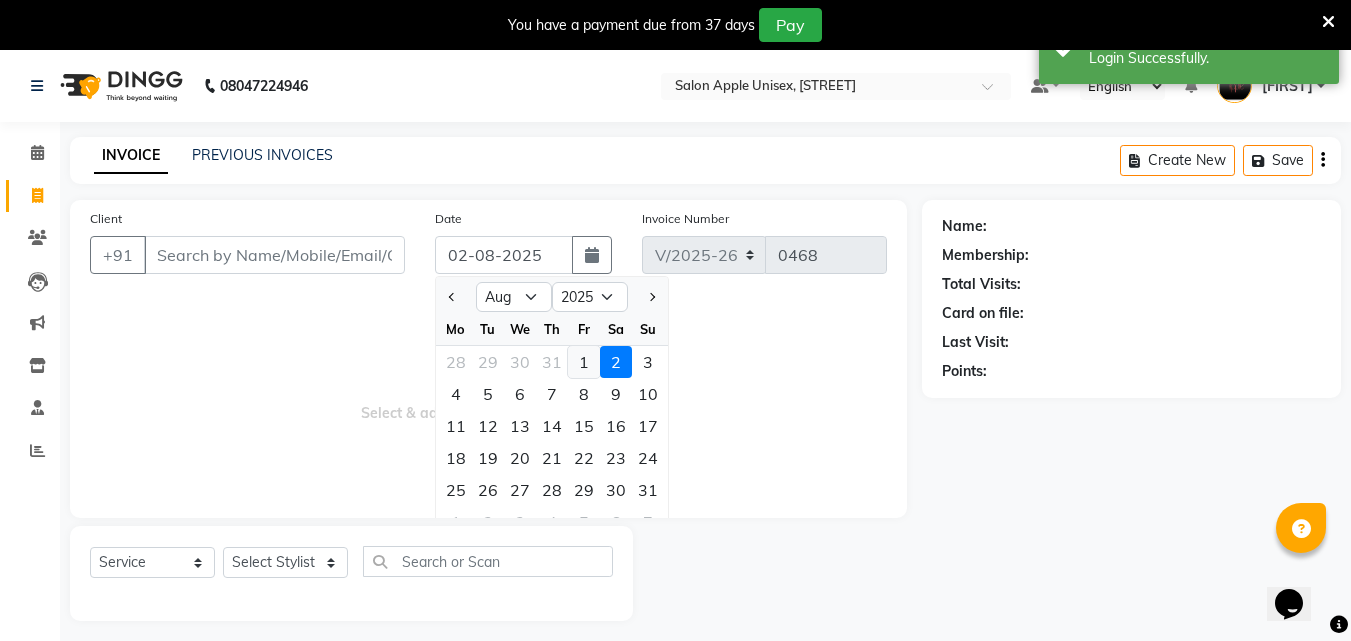 scroll, scrollTop: 0, scrollLeft: 0, axis: both 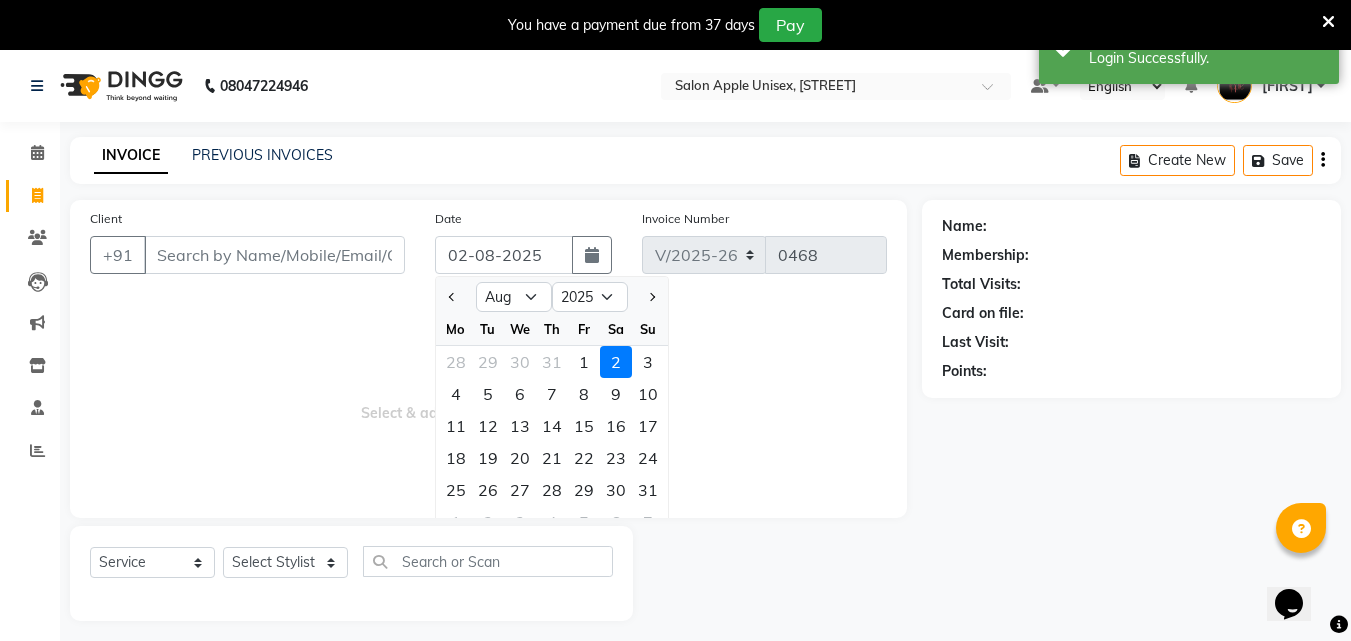 type on "01-08-2025" 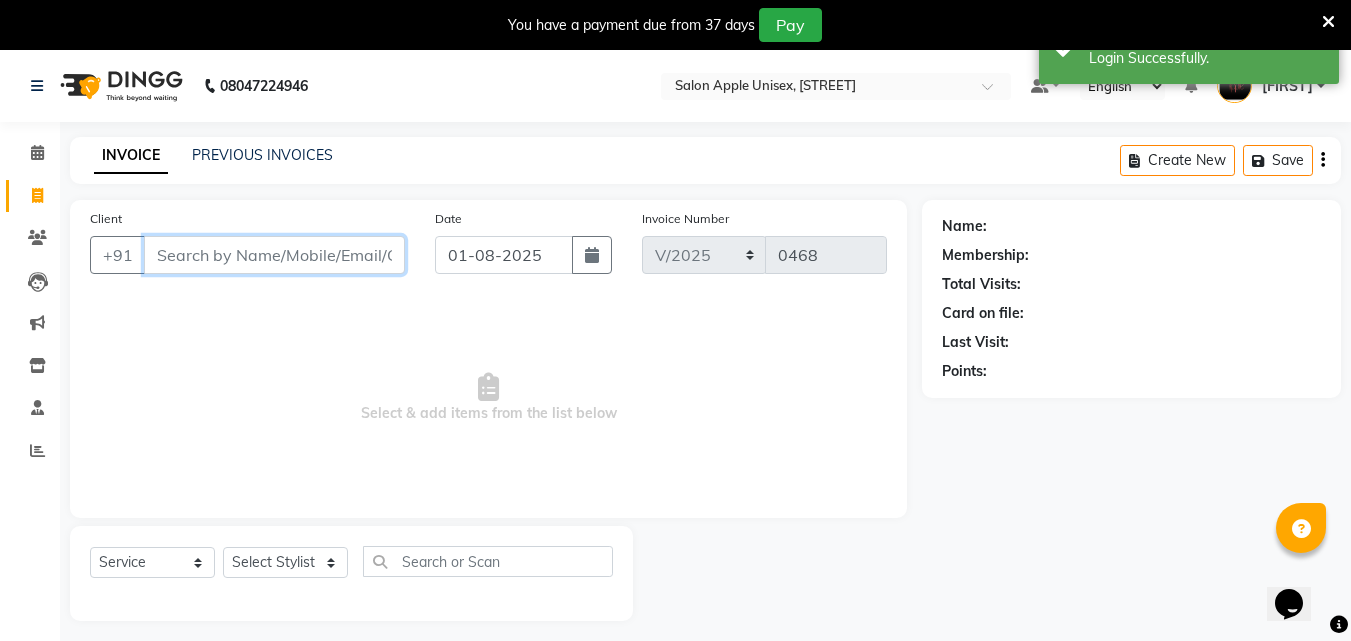 click on "Client" at bounding box center [274, 255] 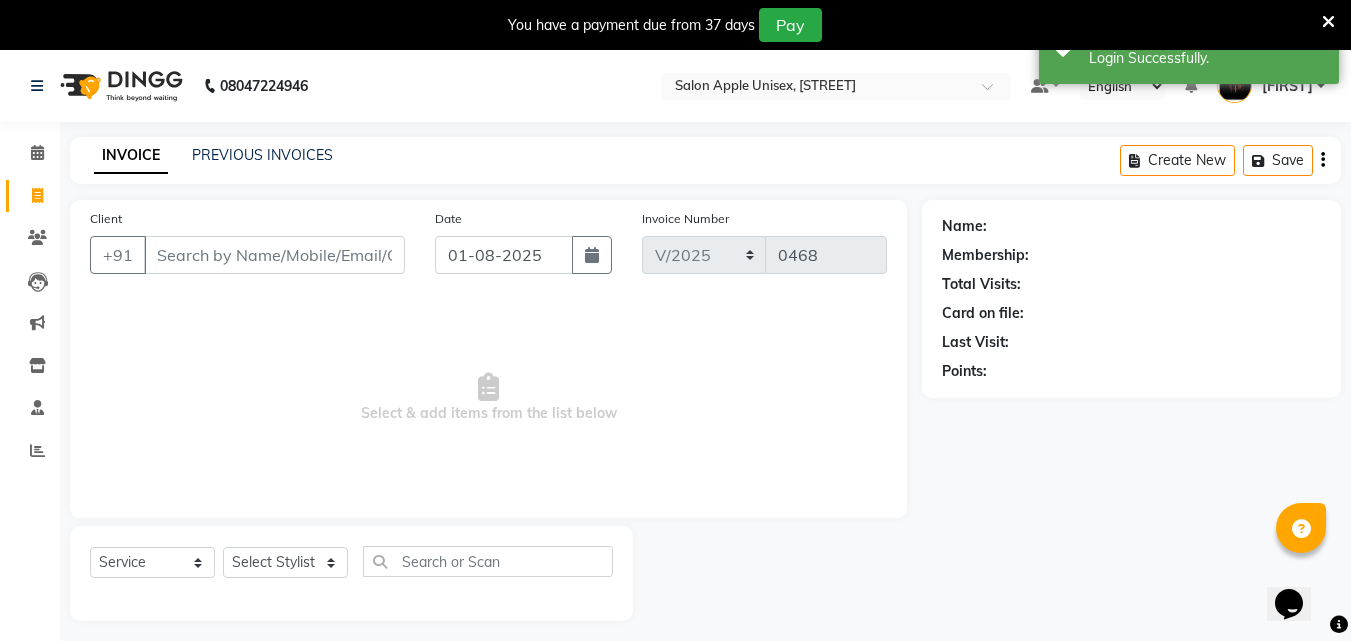 click at bounding box center [1328, 22] 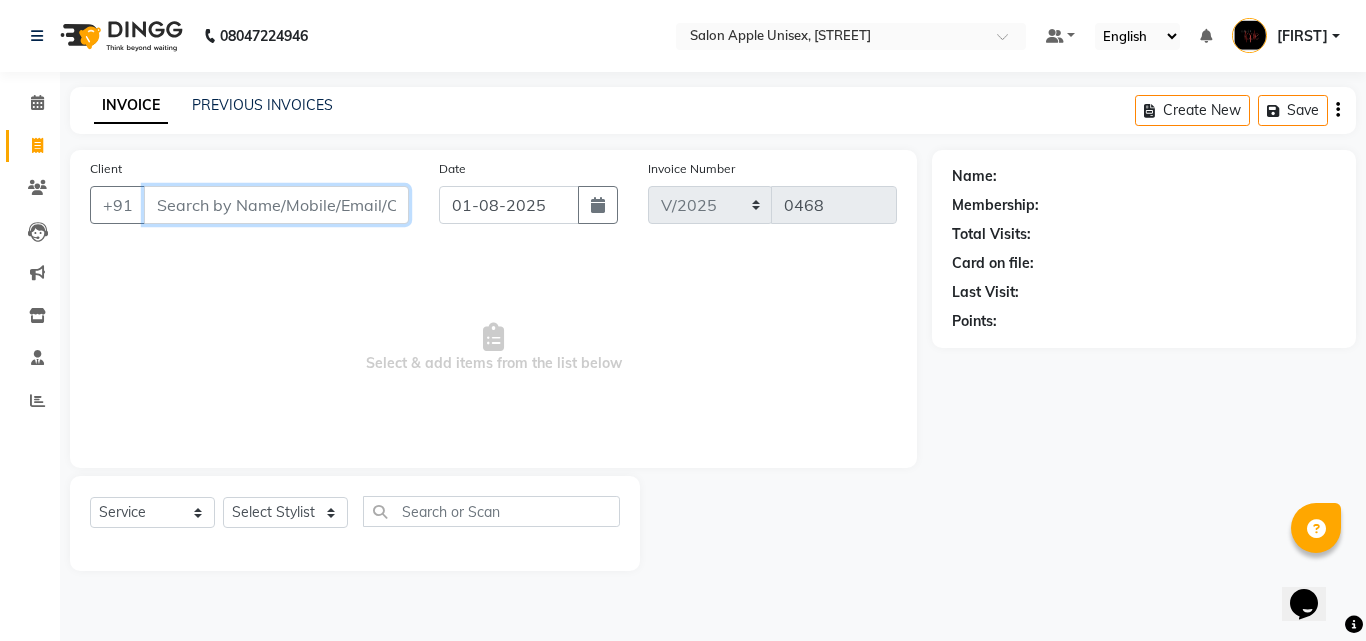 click on "Client" at bounding box center (276, 205) 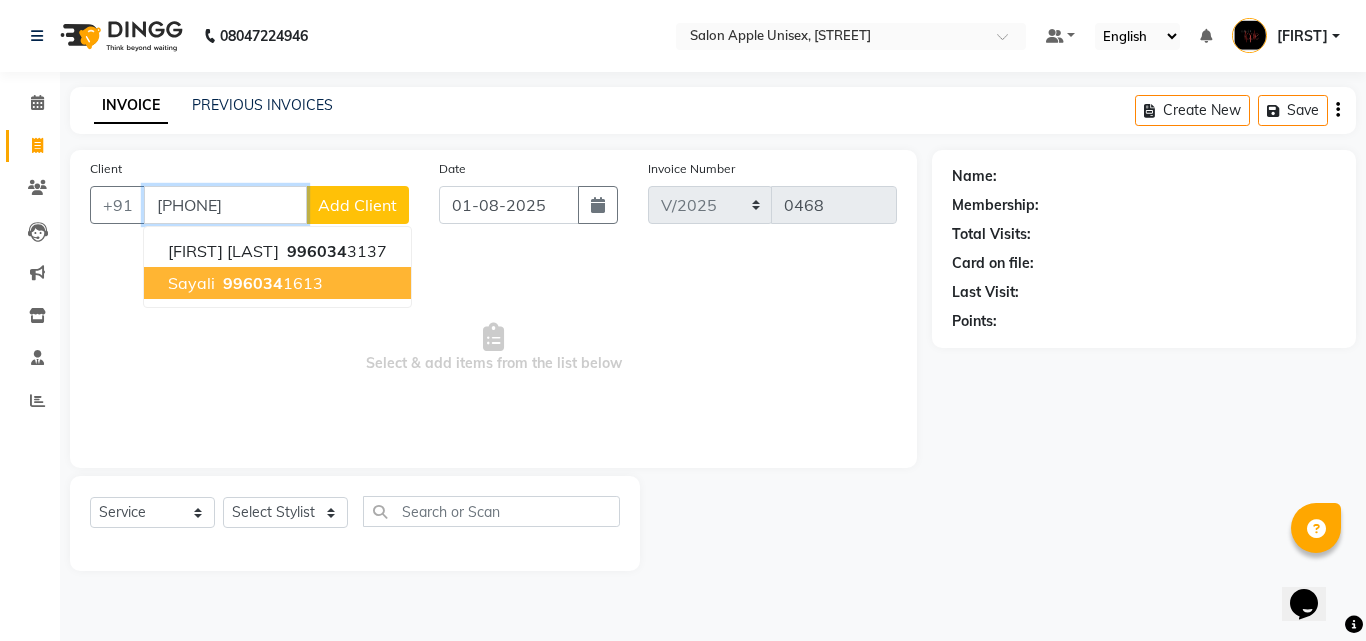 type on "[PHONE]" 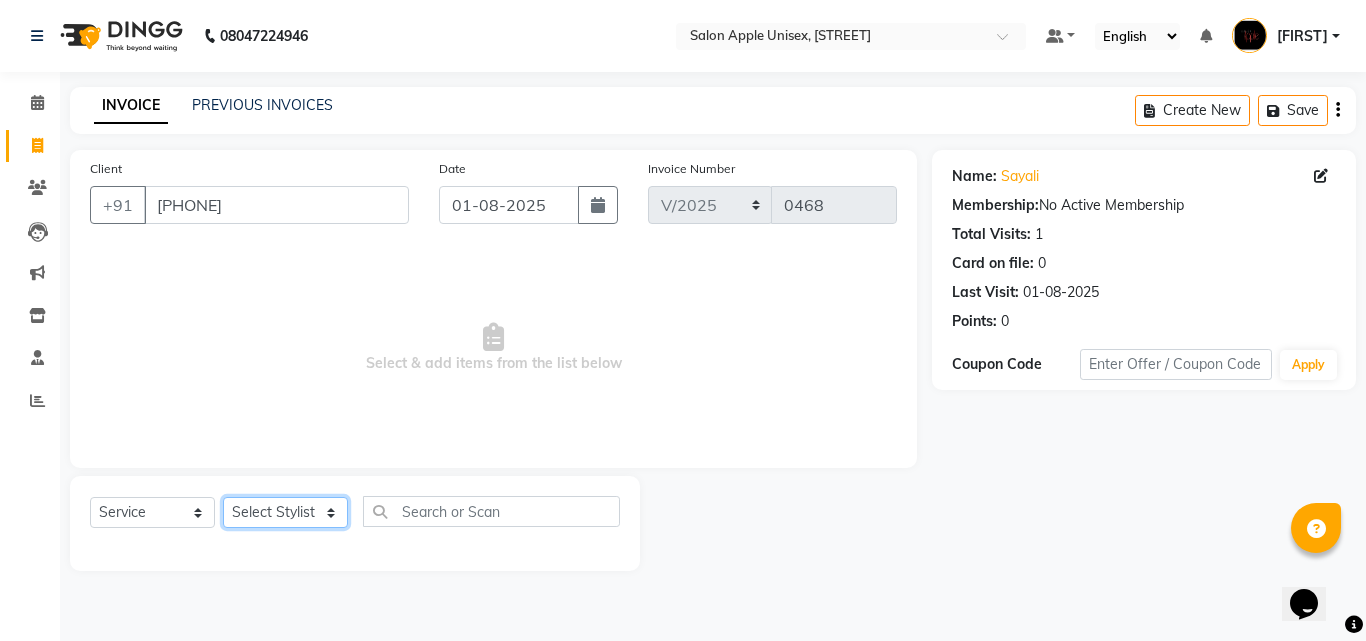 click on "Select Stylist [FIRST] [FIRST] [FIRST] [FIRST] [FIRST] [FIRST] [FIRST] [FIRST]" 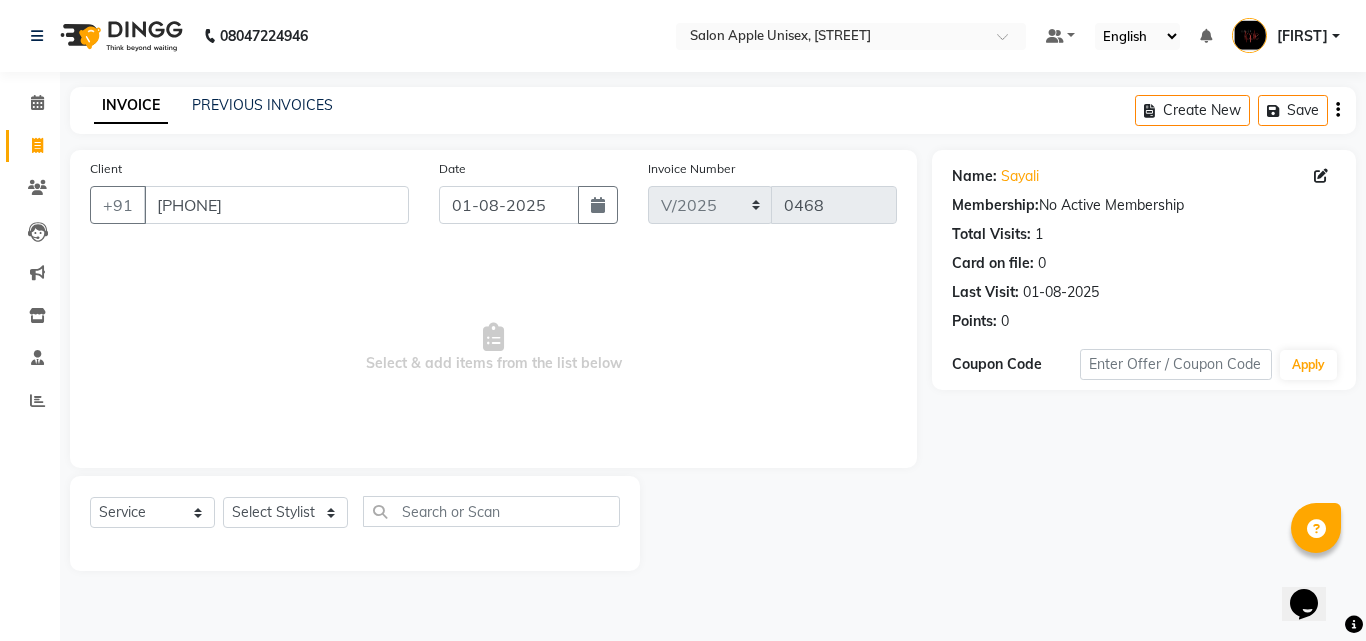 click on "Select & add items from the list below" at bounding box center [493, 348] 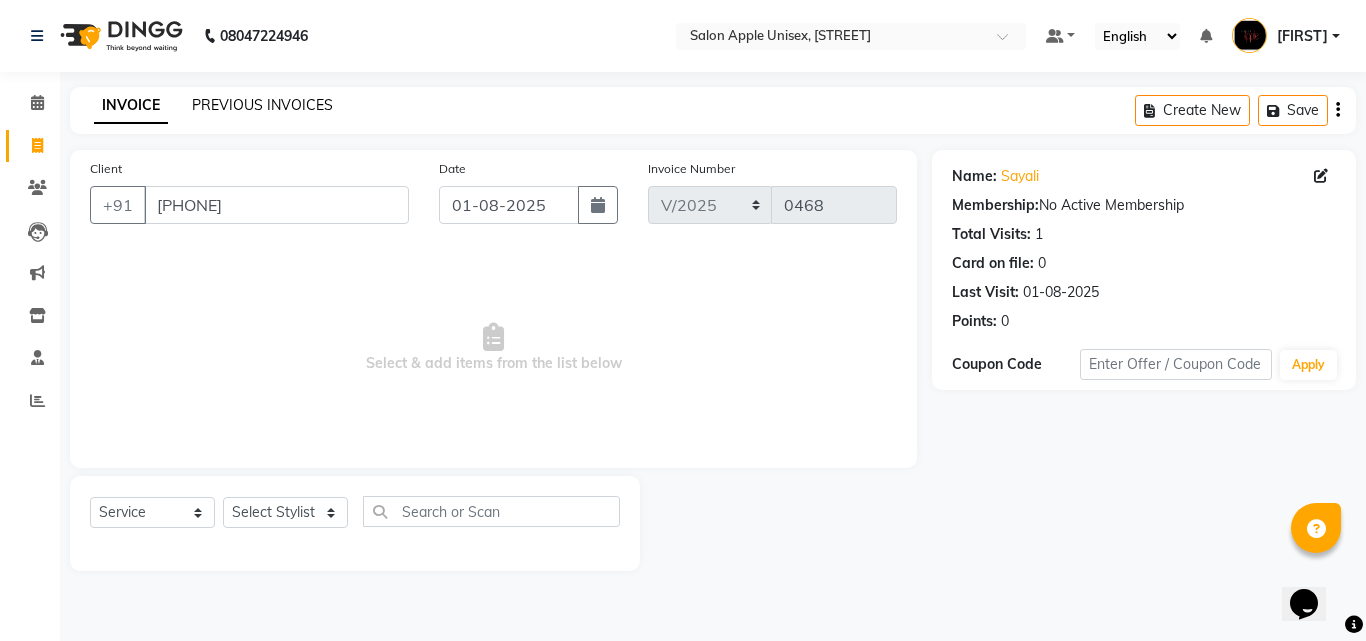 click on "PREVIOUS INVOICES" 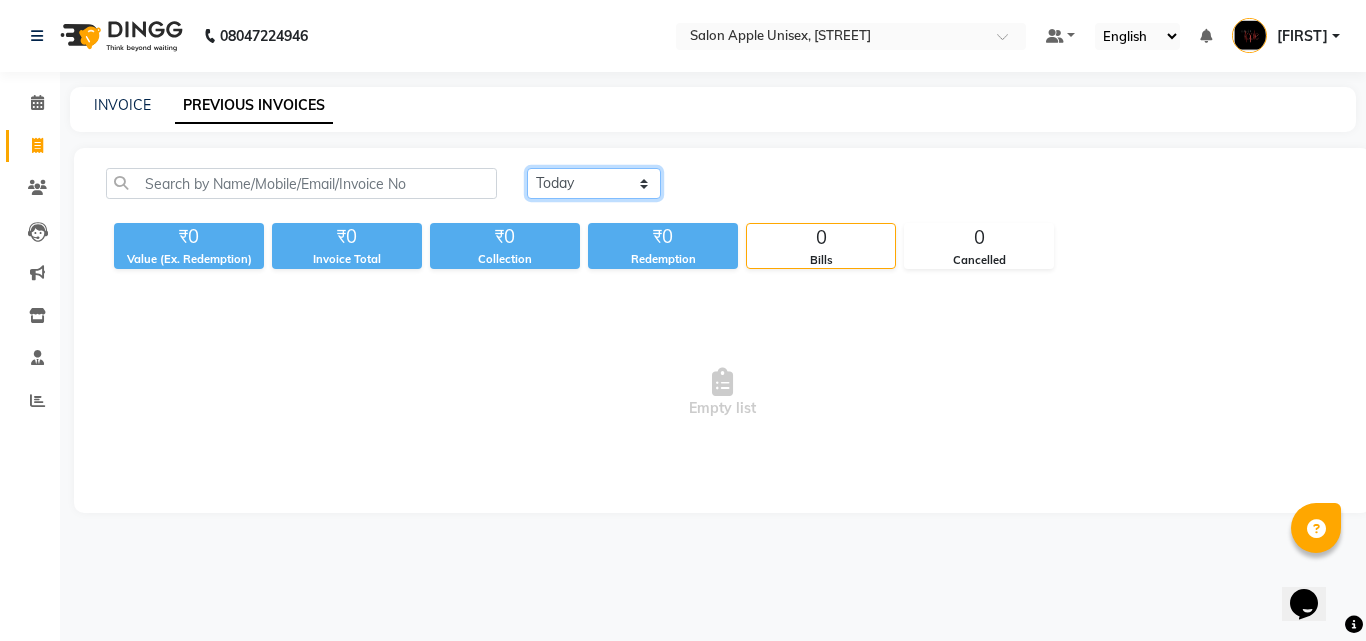 click on "Today Yesterday Custom Range" 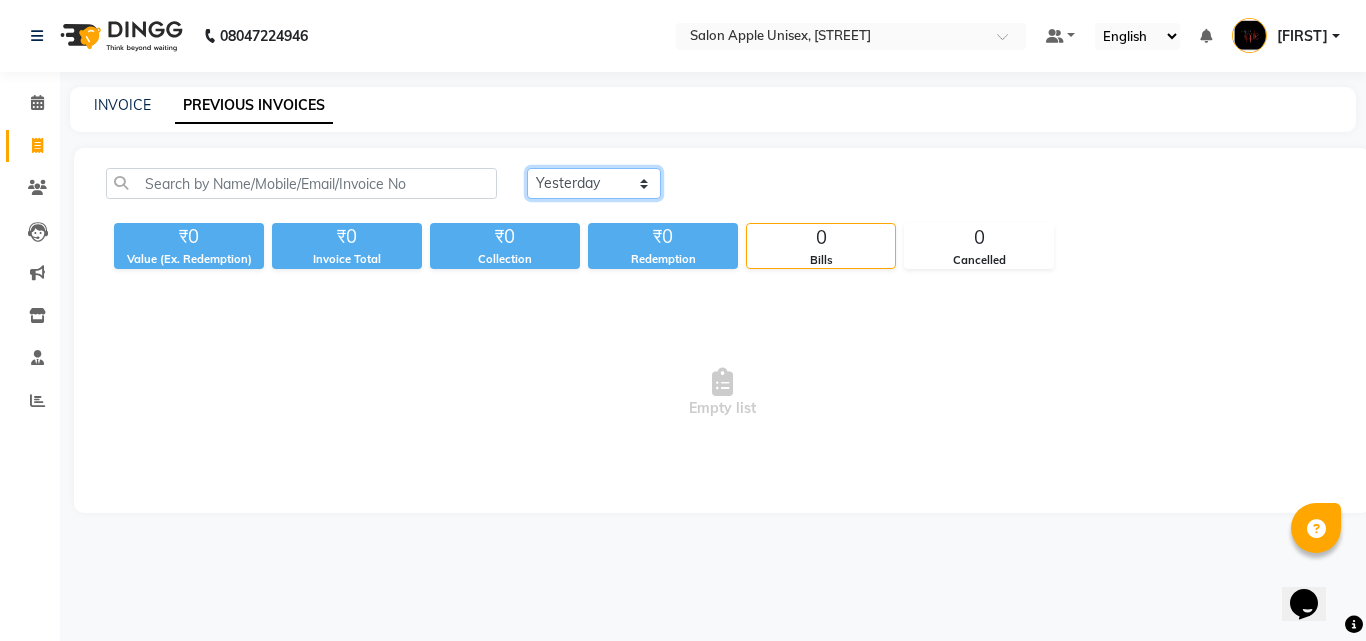 click on "Today Yesterday Custom Range" 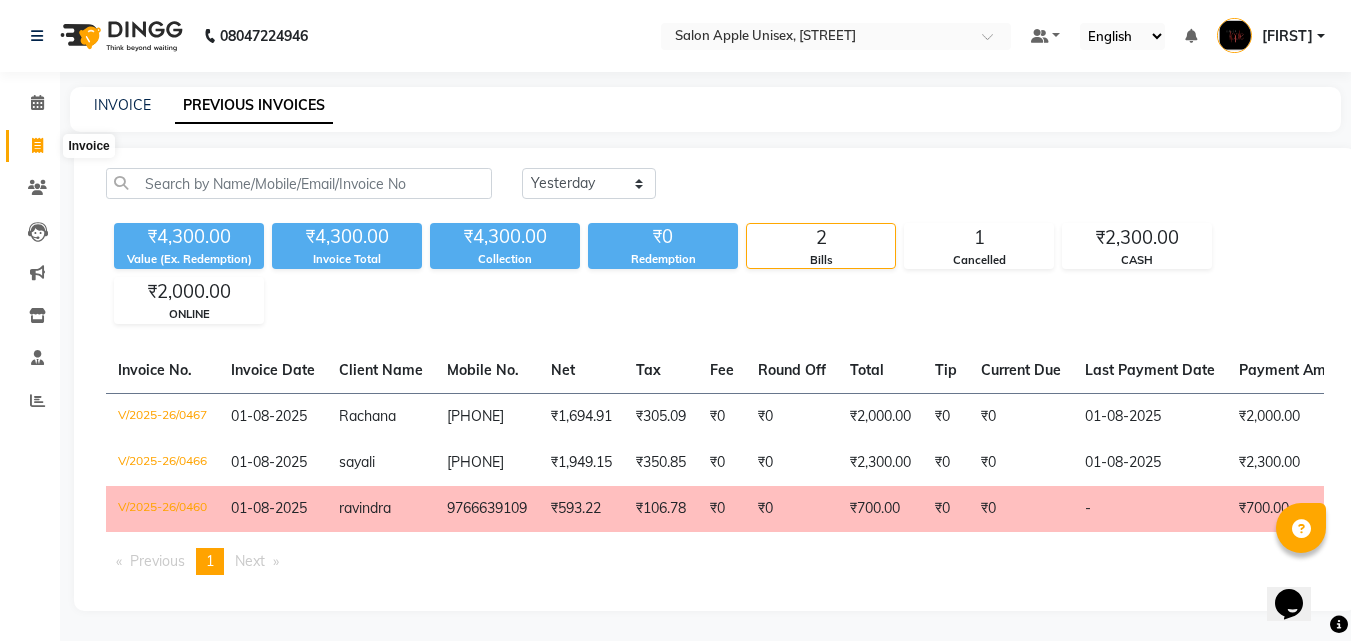 click 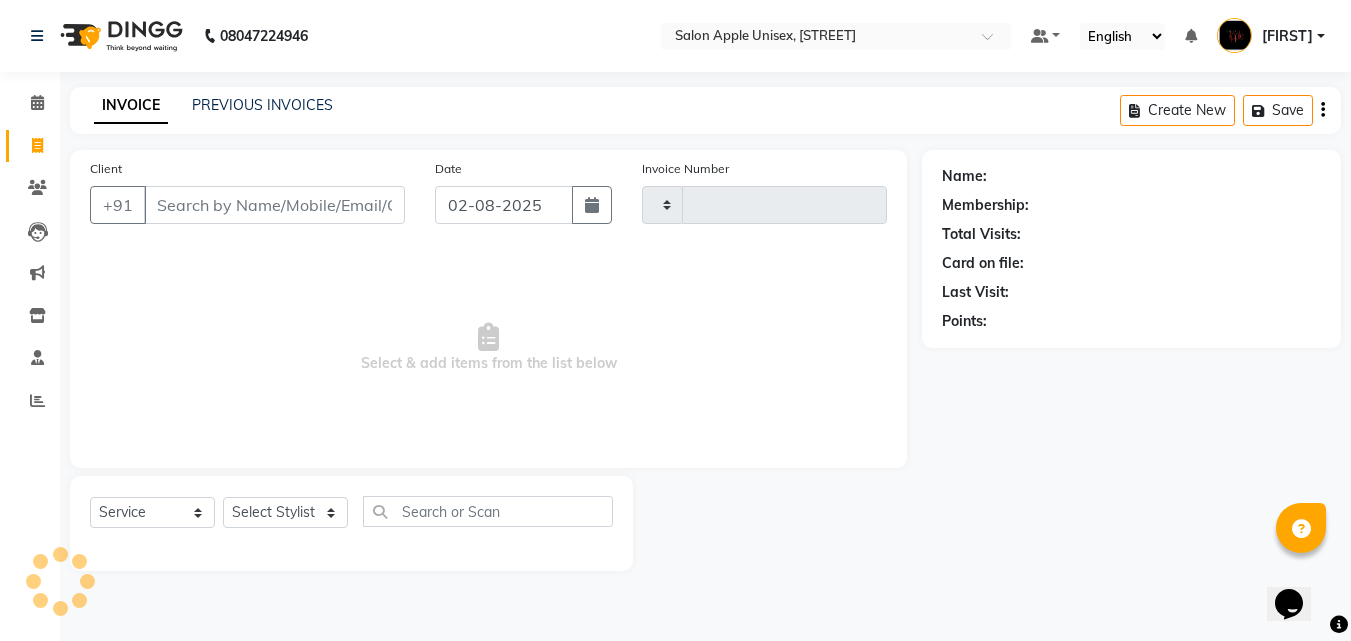 type on "0468" 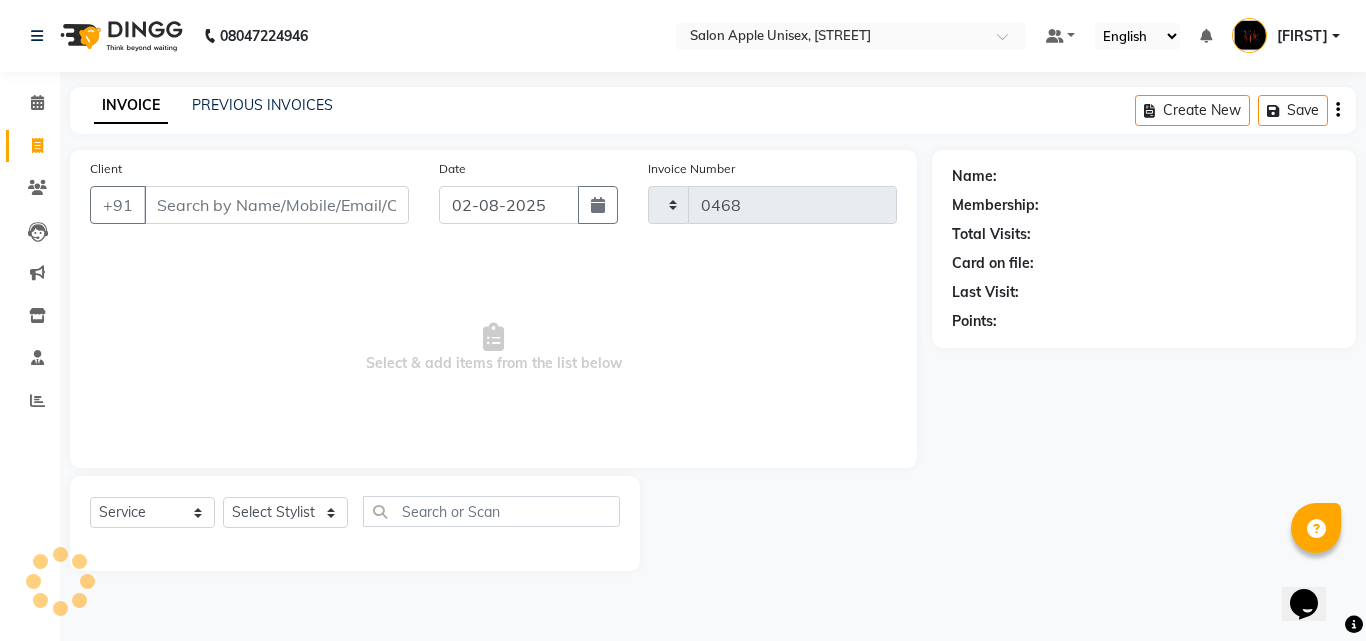 select on "133" 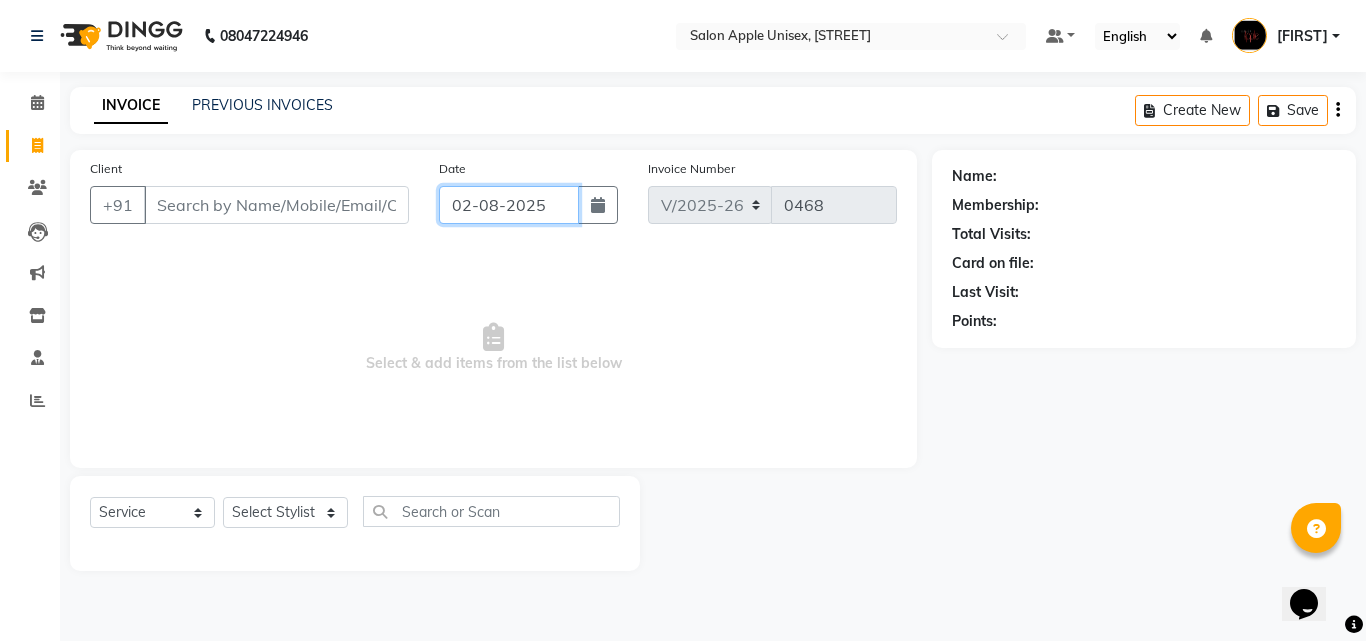 click on "02-08-2025" 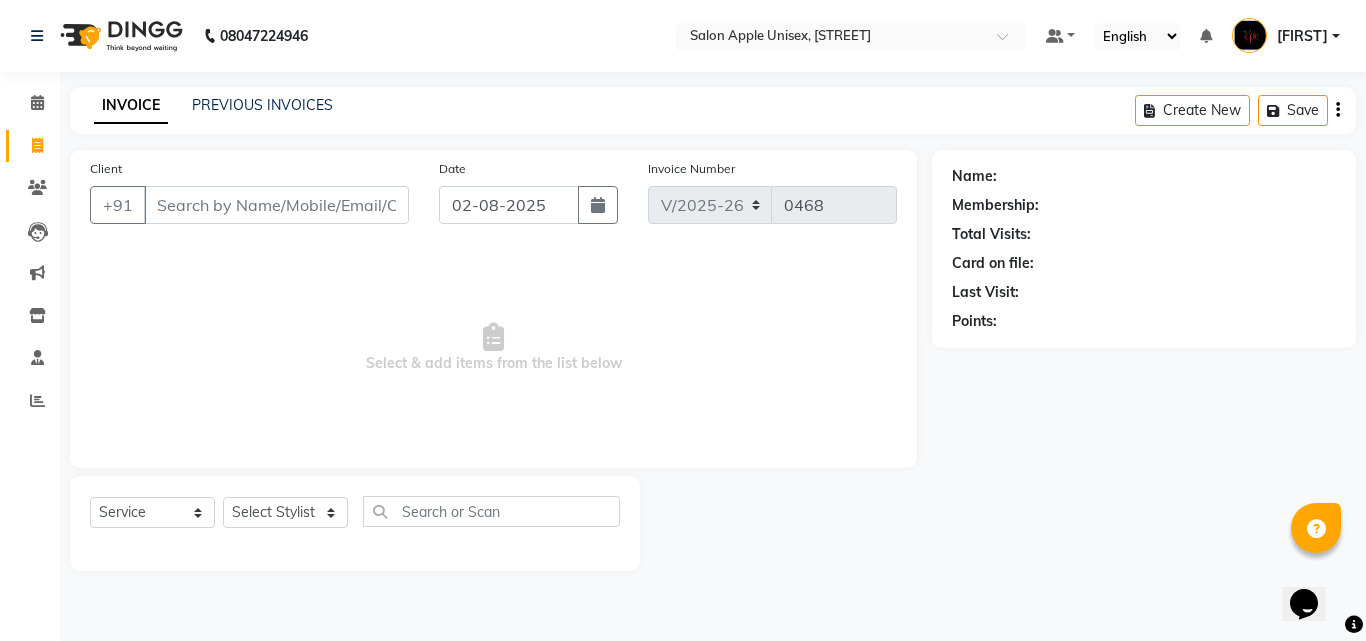 select on "8" 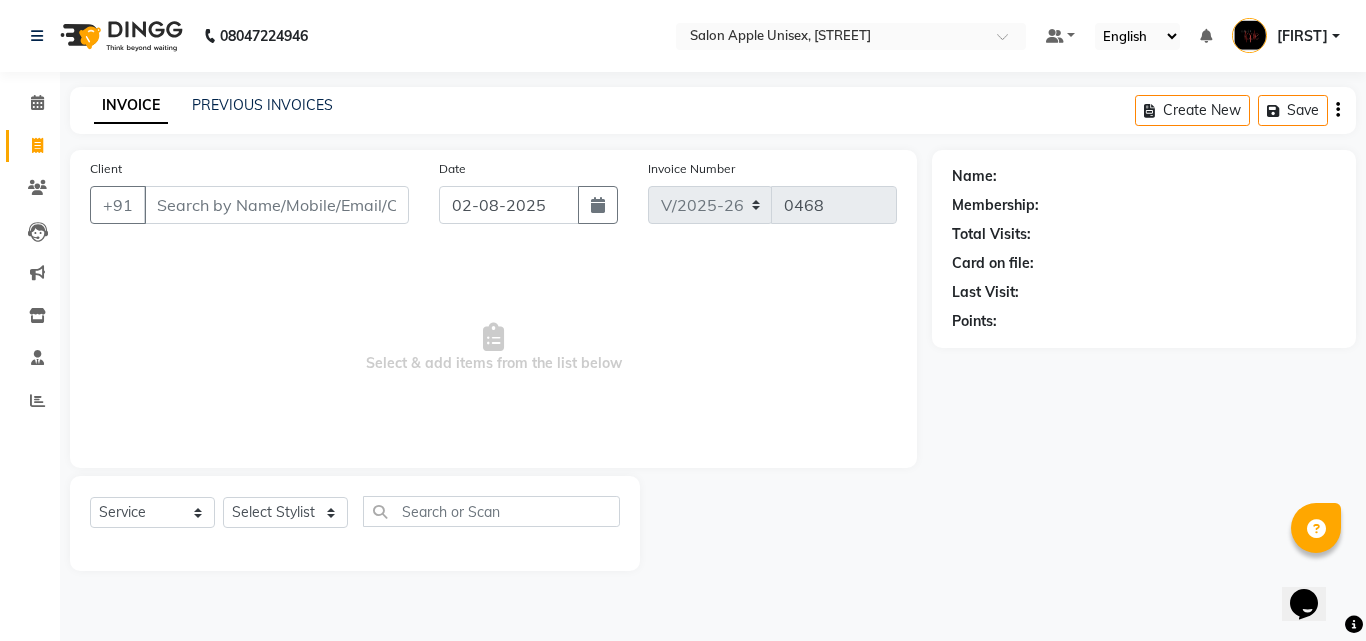 select on "2025" 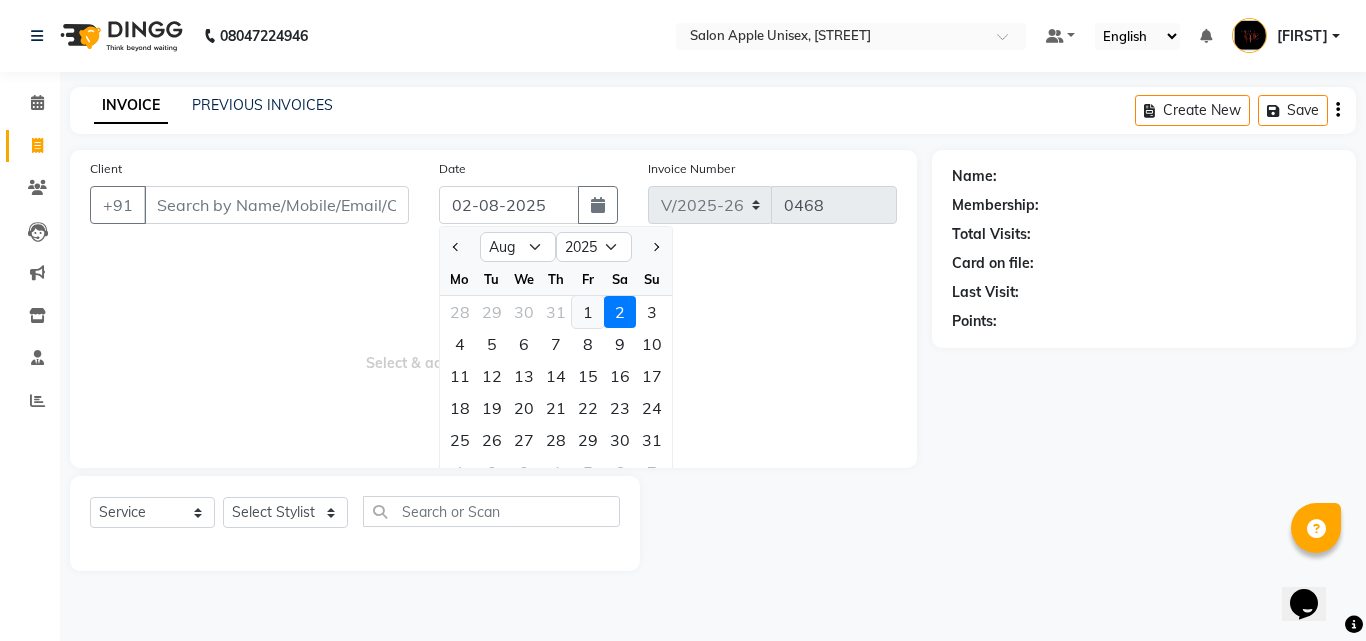 click on "1" 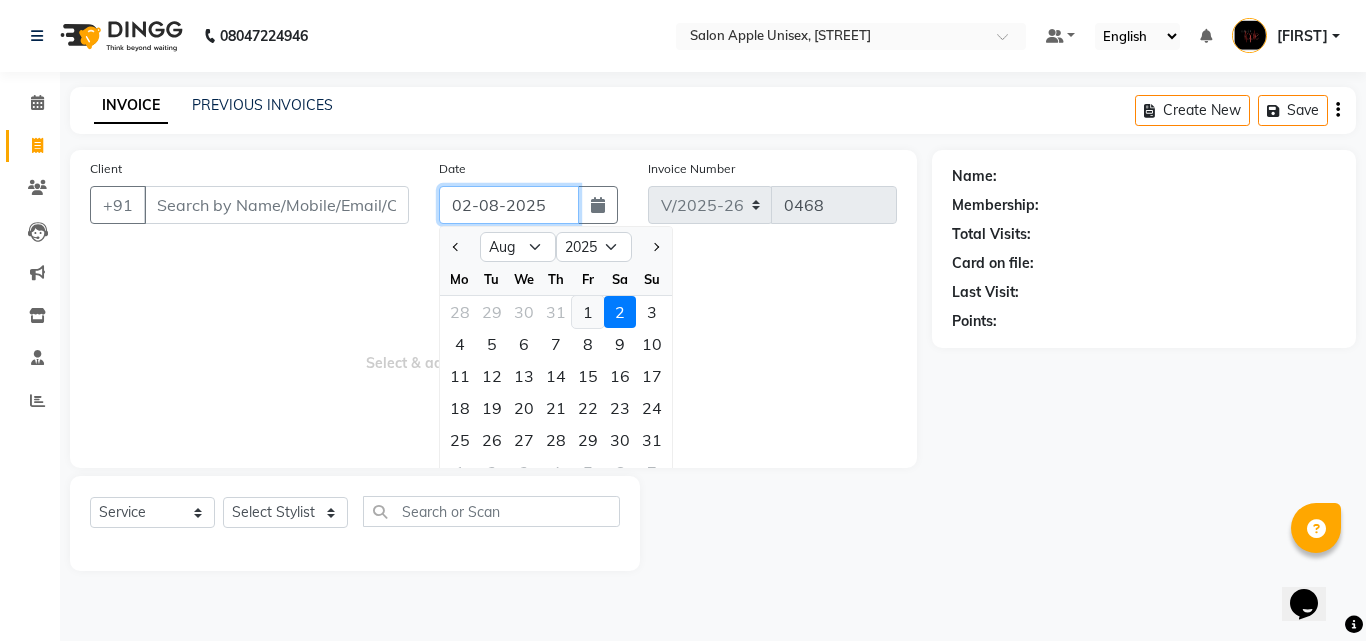 type on "01-08-2025" 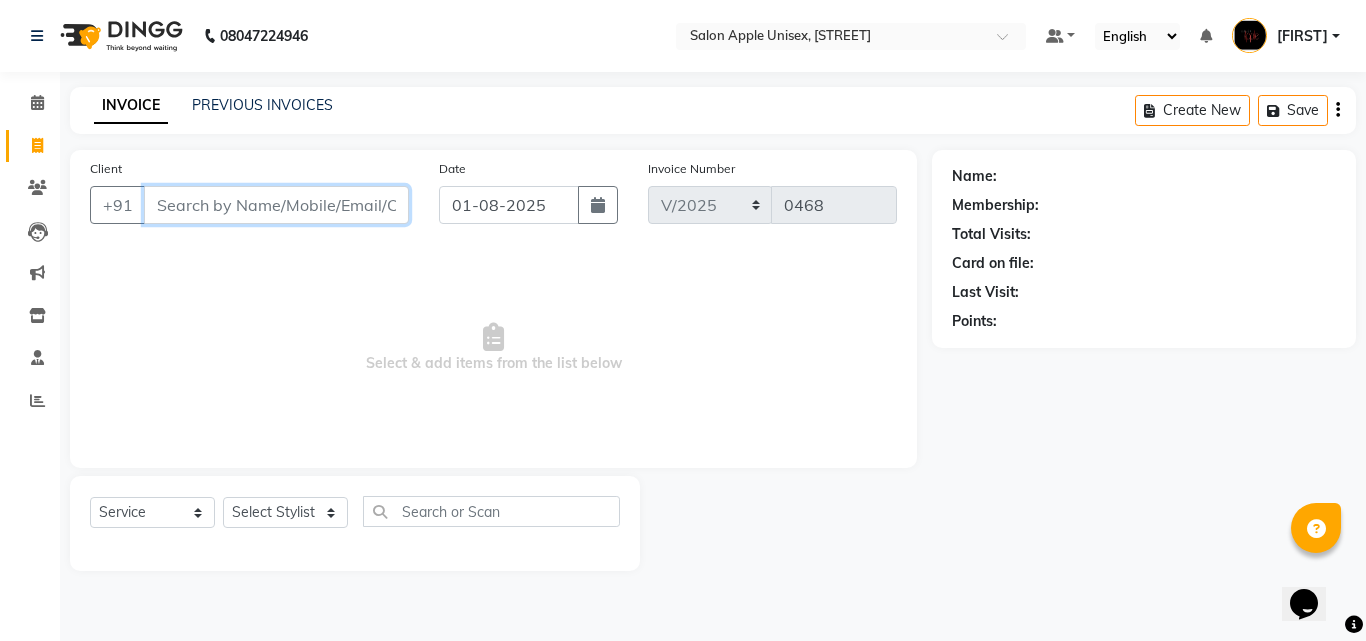 click on "Client" at bounding box center (276, 205) 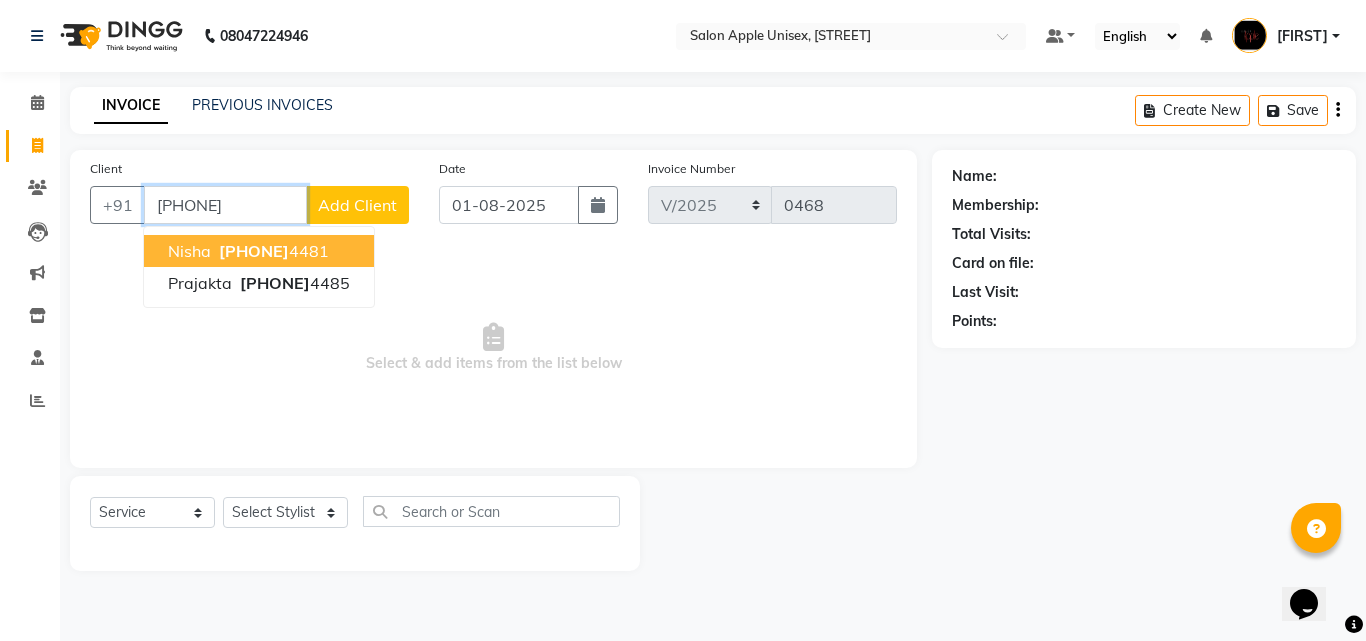 type on "[PHONE]" 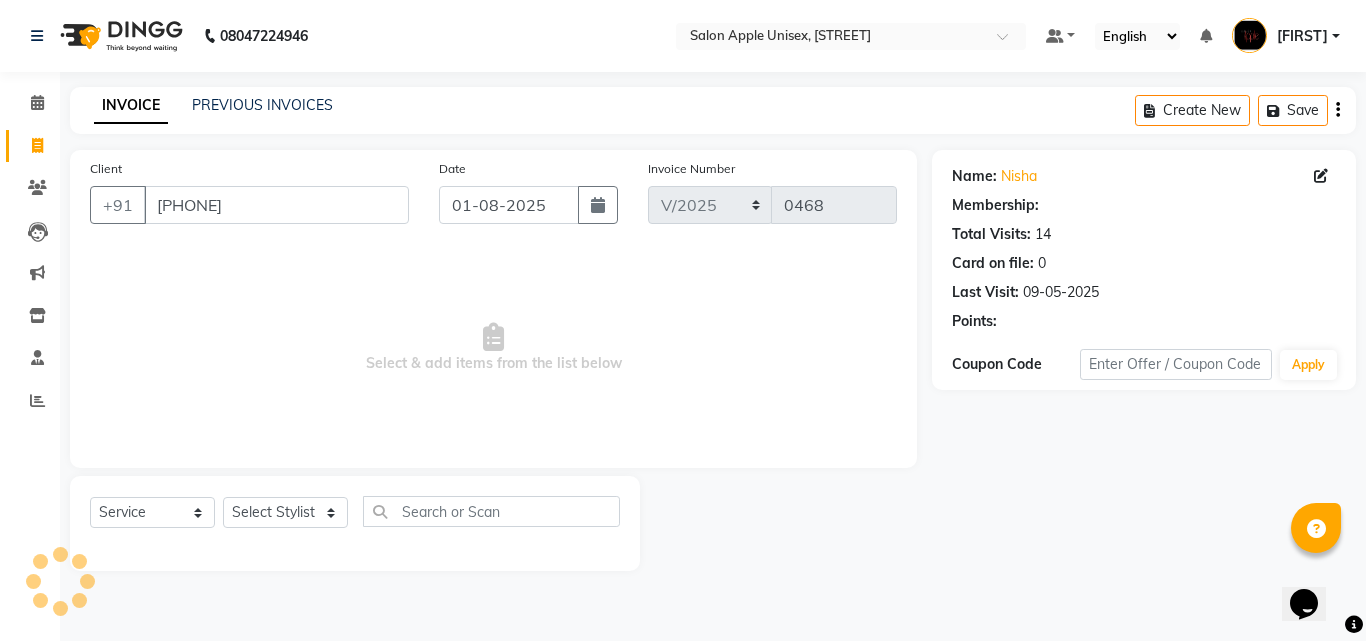 select on "1: Object" 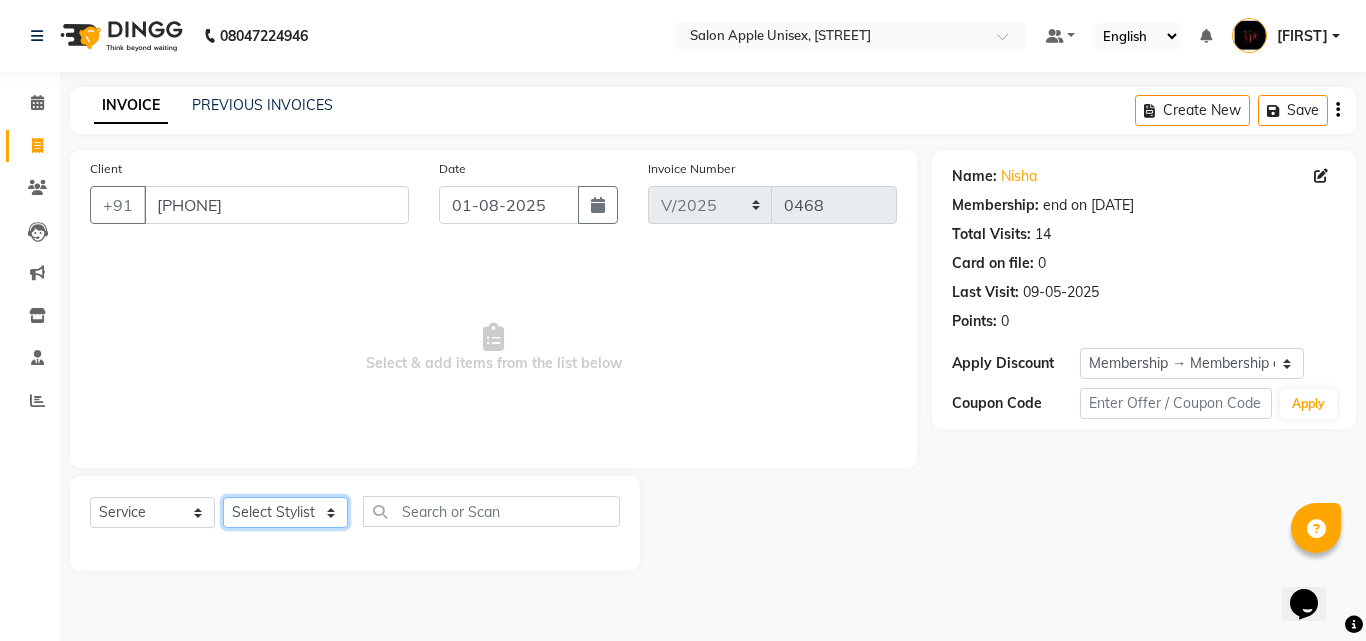 click on "Select Stylist [FIRST] [FIRST] [FIRST] [FIRST] [FIRST] [FIRST] [FIRST] [FIRST]" 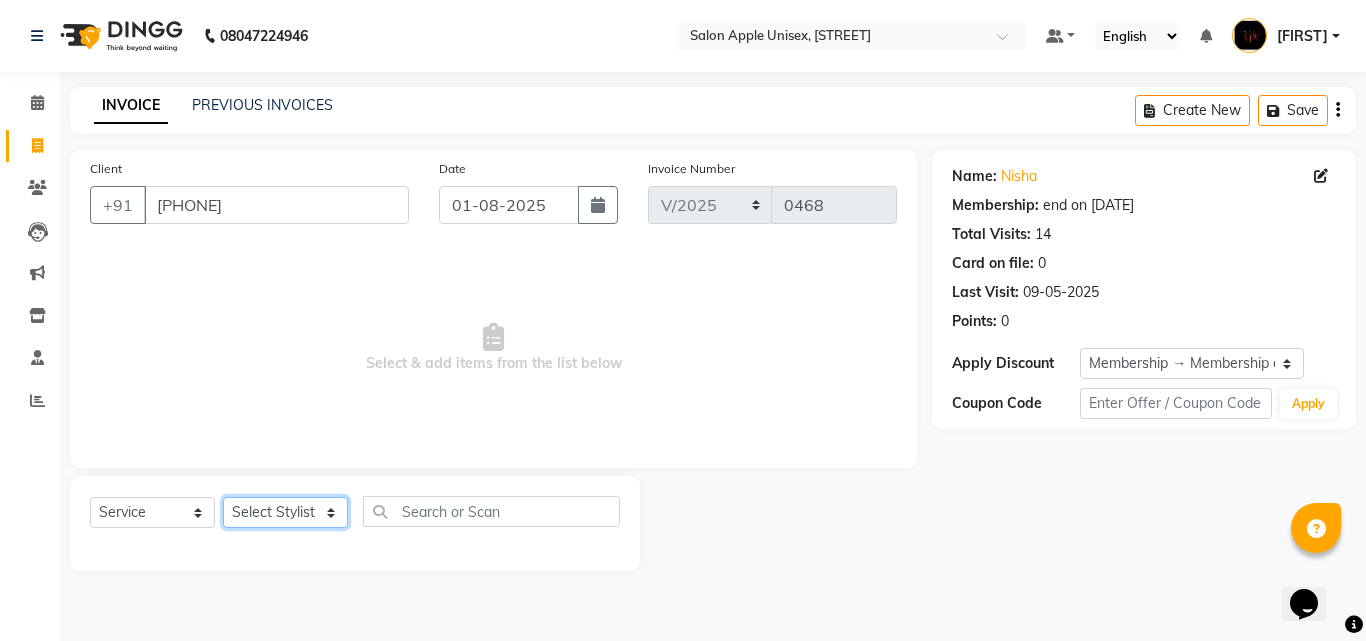 select on "53858" 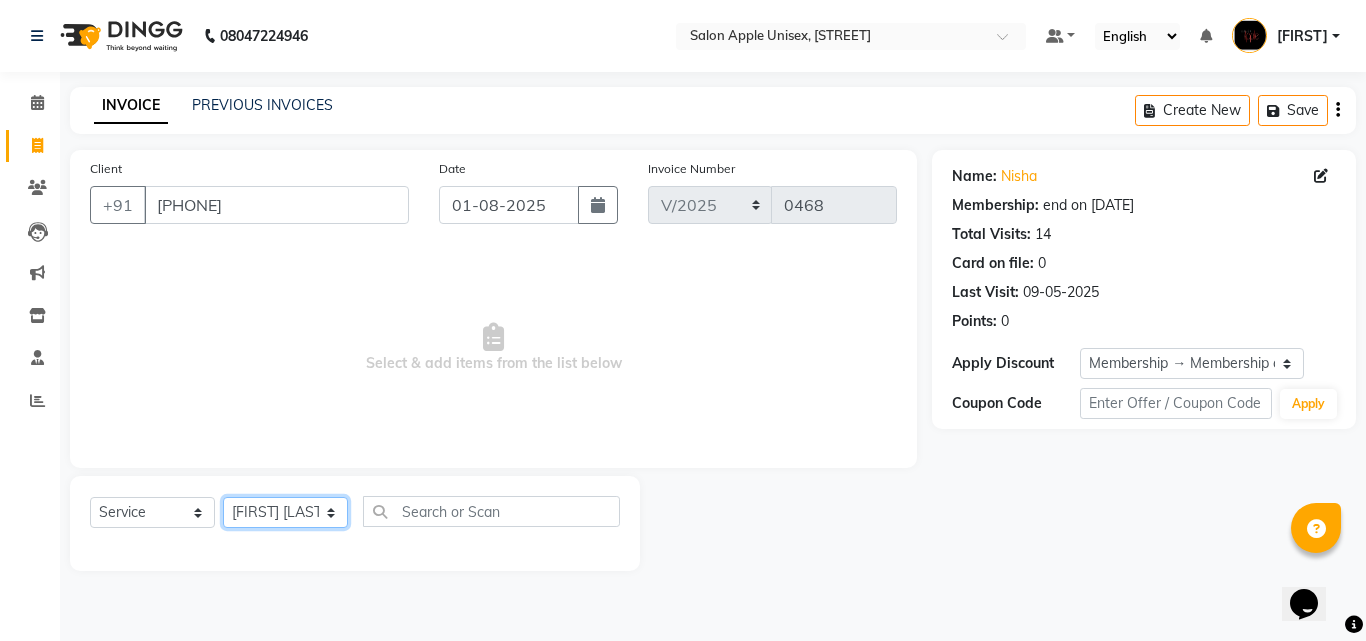 click on "Select Stylist [FIRST] [FIRST] [FIRST] [FIRST] [FIRST] [FIRST] [FIRST] [FIRST]" 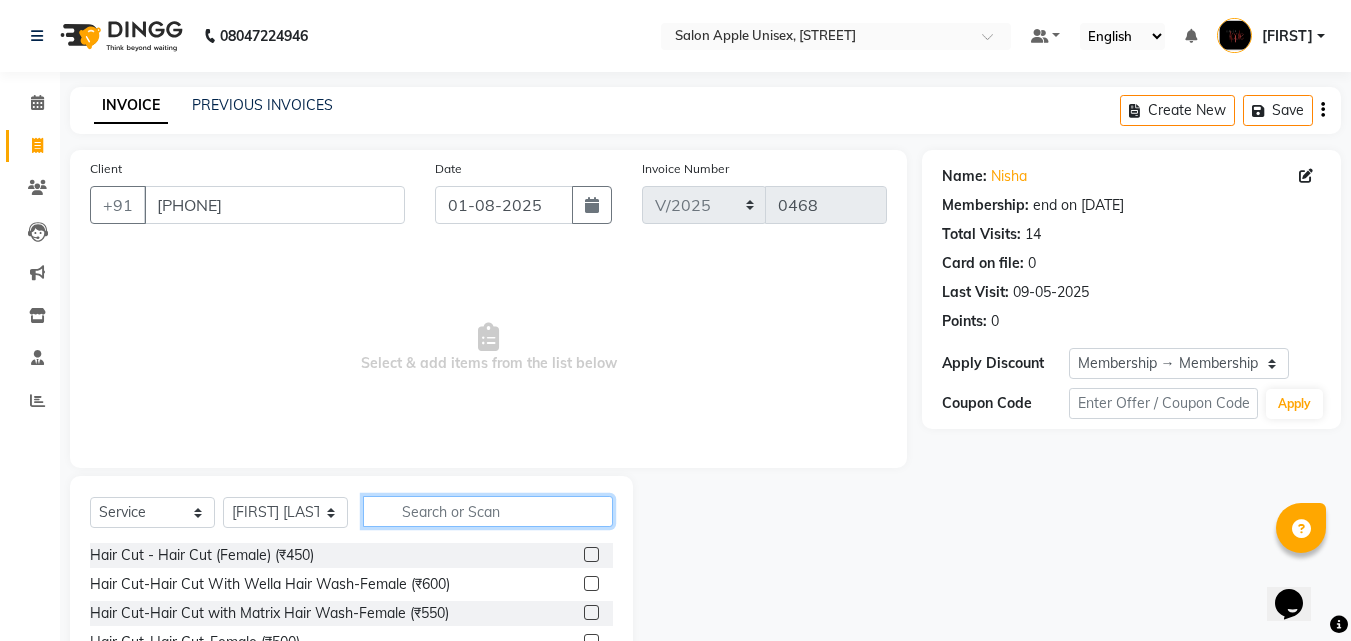 click 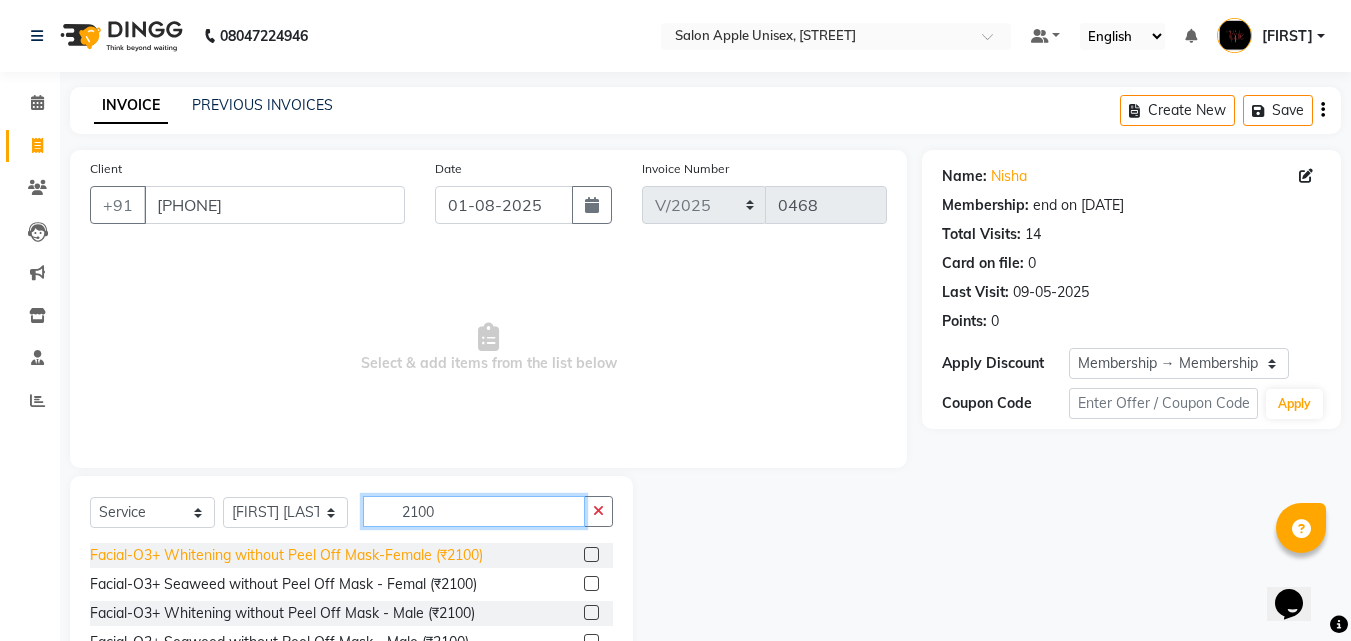 type on "2100" 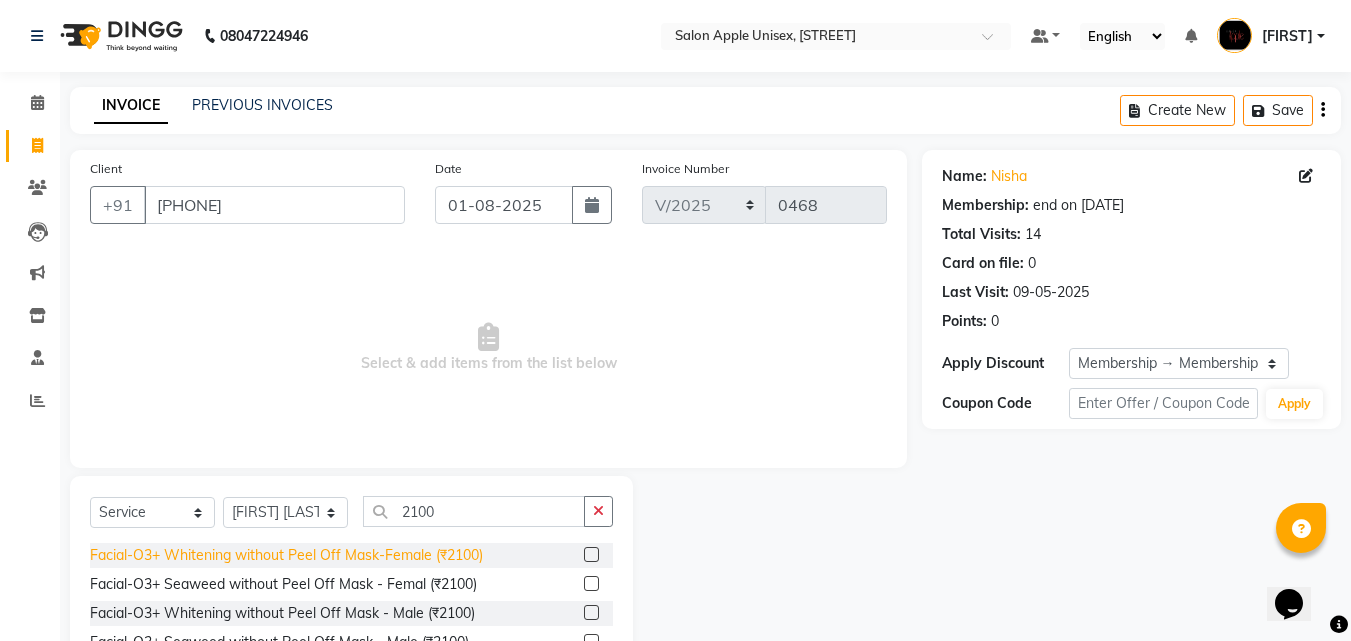 click on "Facial-O3+ Whitening without Peel Off Mask-Female (₹2100)" 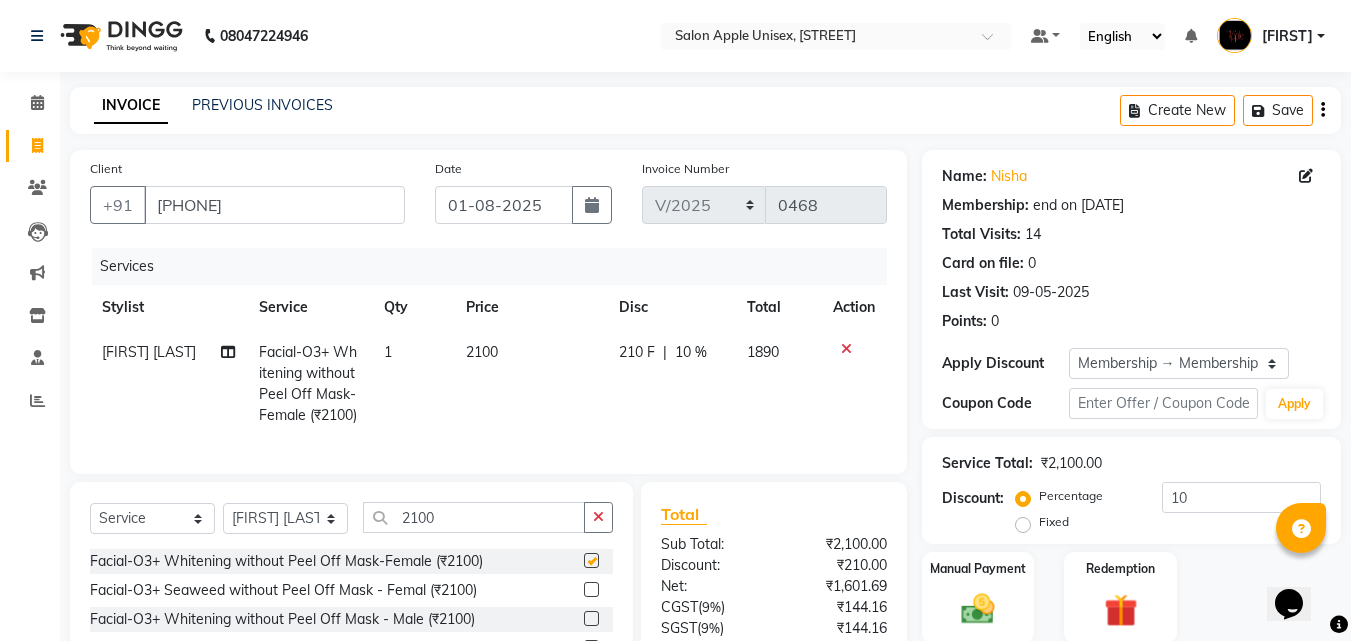 checkbox on "false" 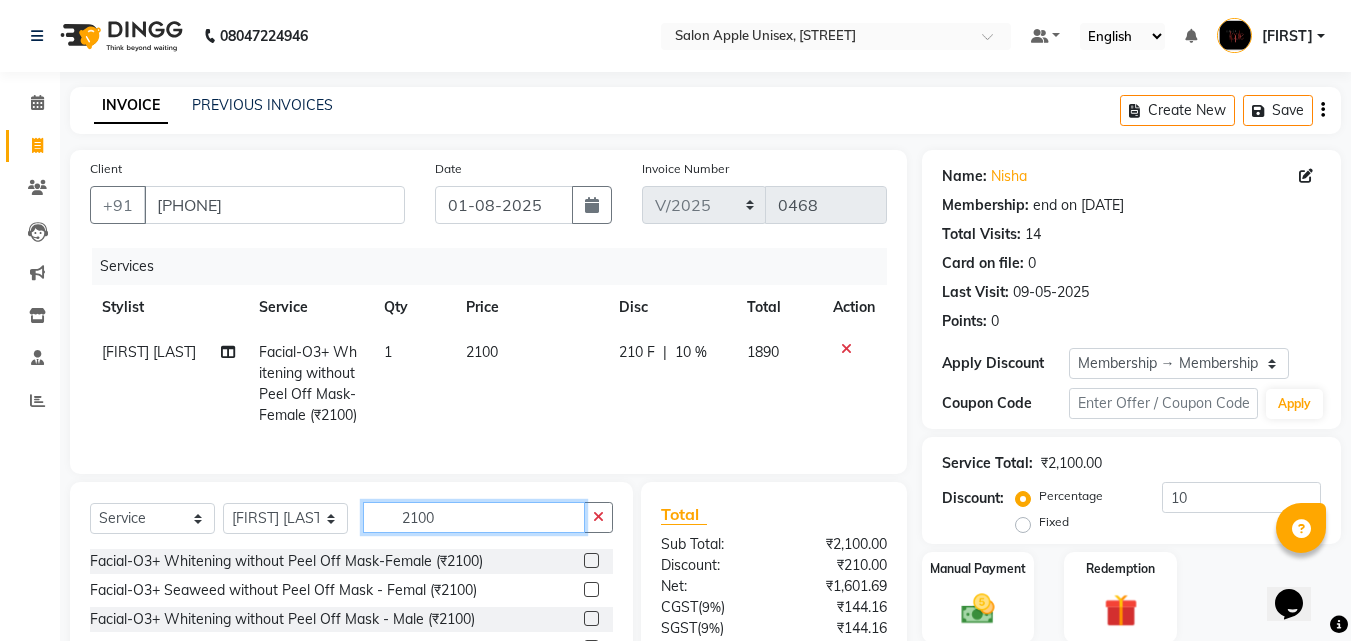 click on "2100" 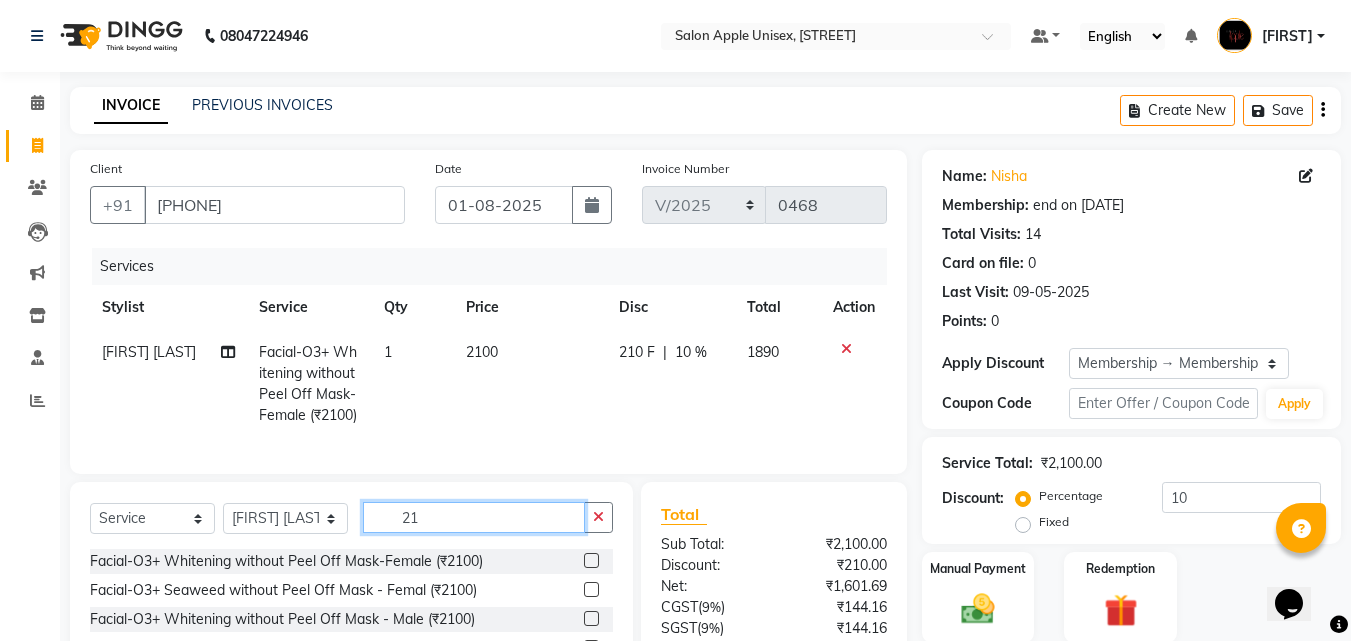 type on "2" 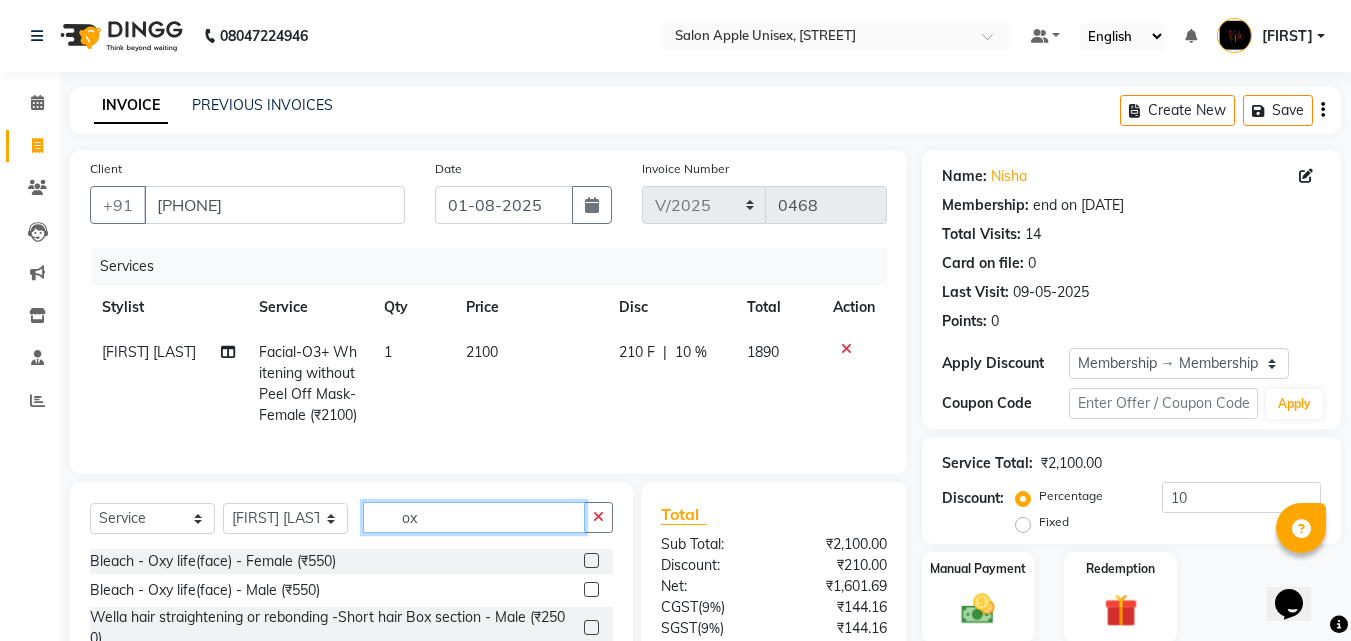 type on "o" 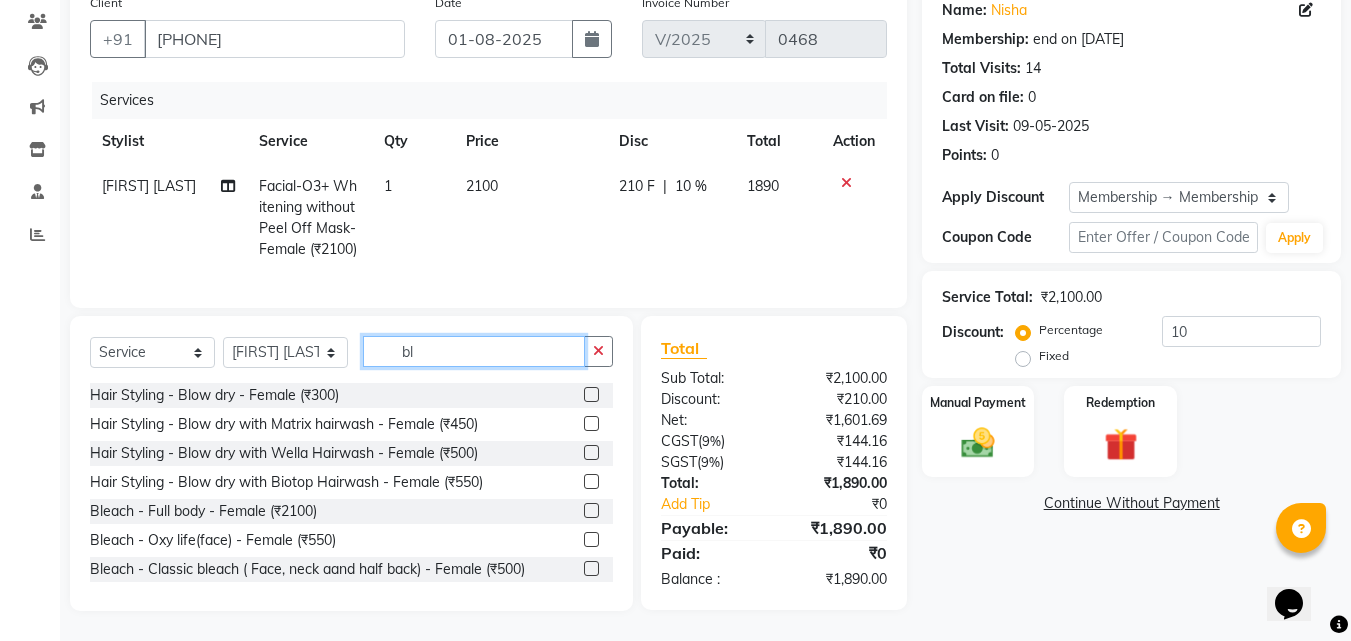 scroll, scrollTop: 202, scrollLeft: 0, axis: vertical 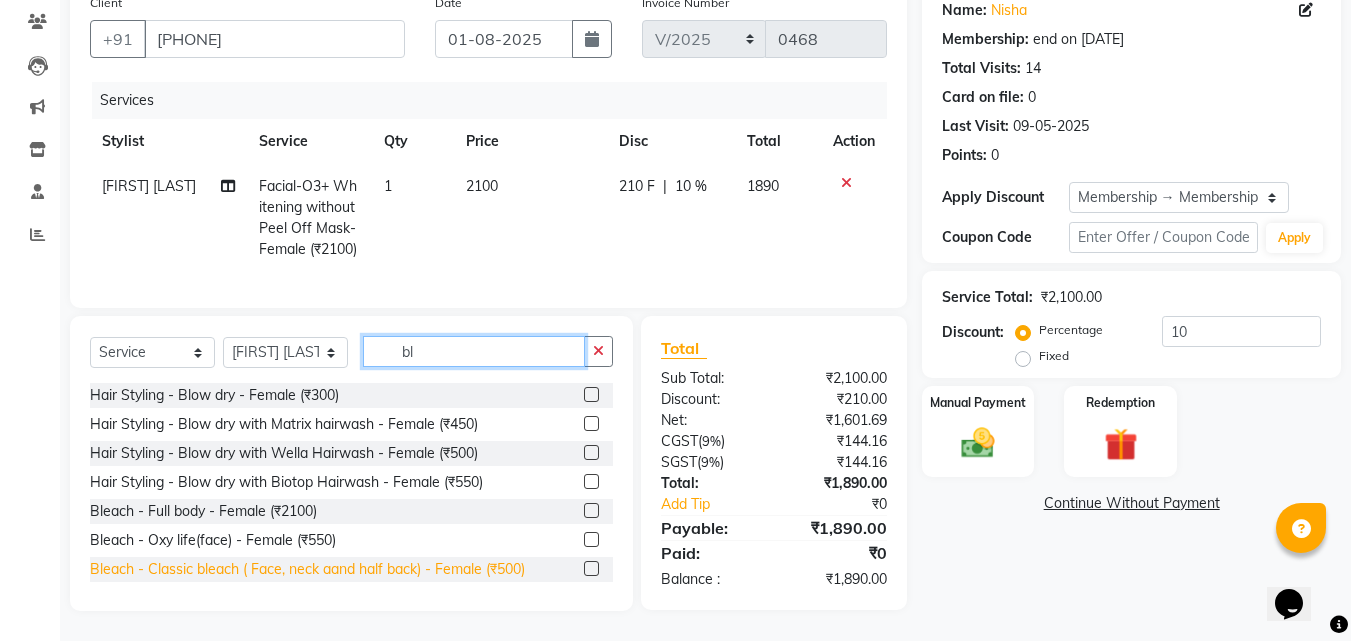 type on "bl" 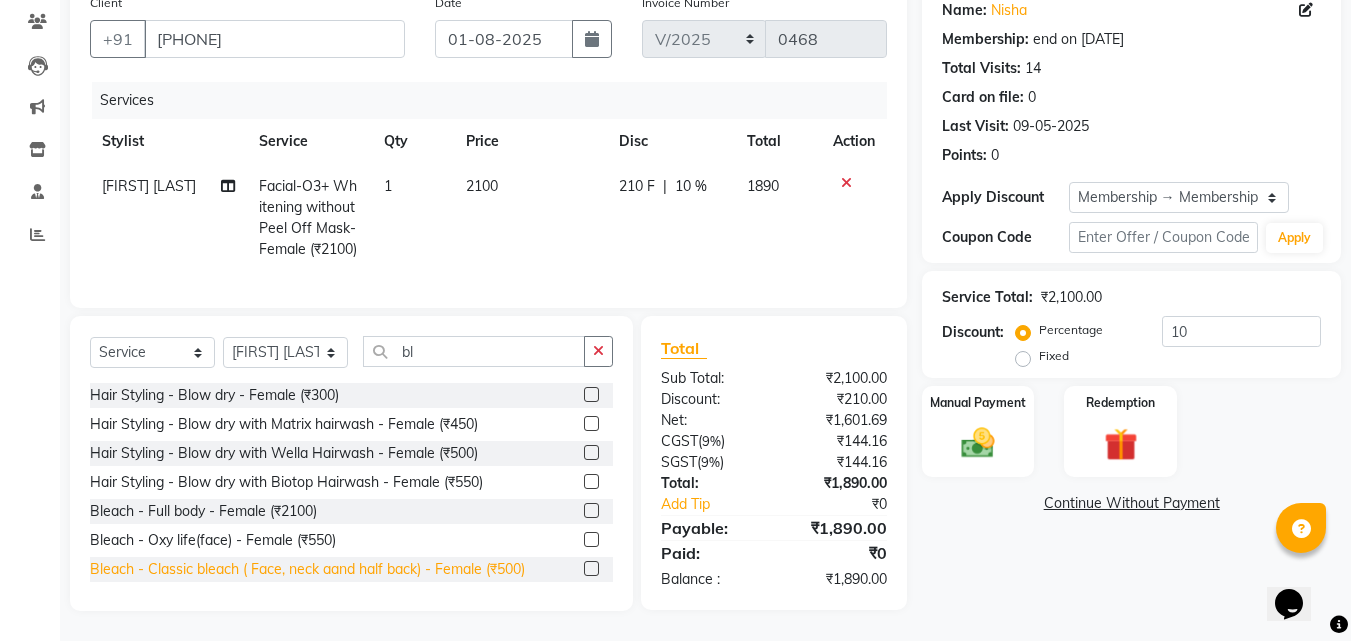 click on "Bleach - Classic  bleach ( Face, neck aand half back) - Female (₹500)" 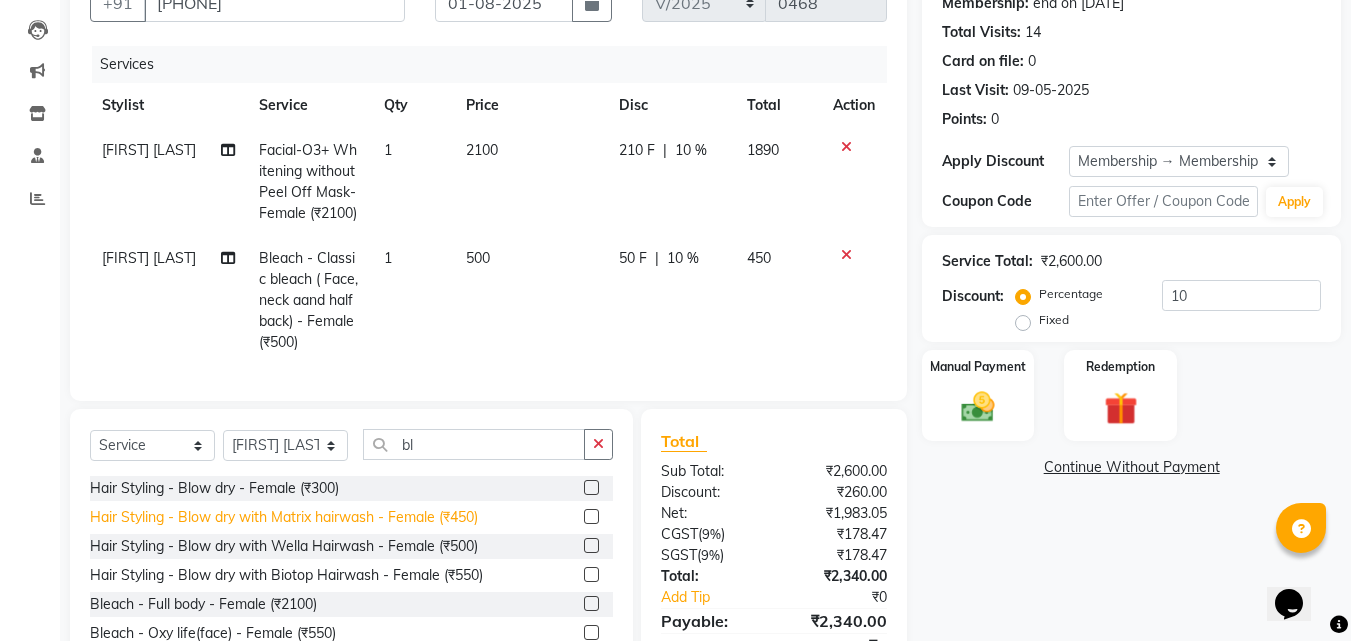 checkbox on "false" 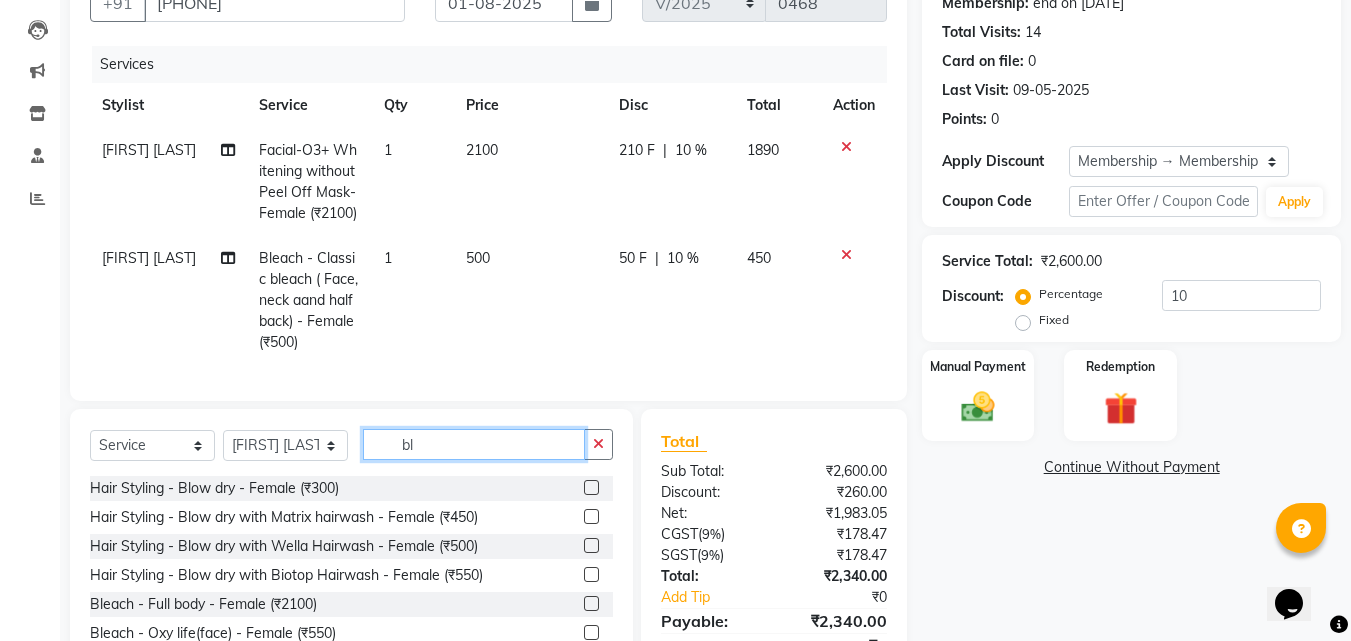 click on "bl" 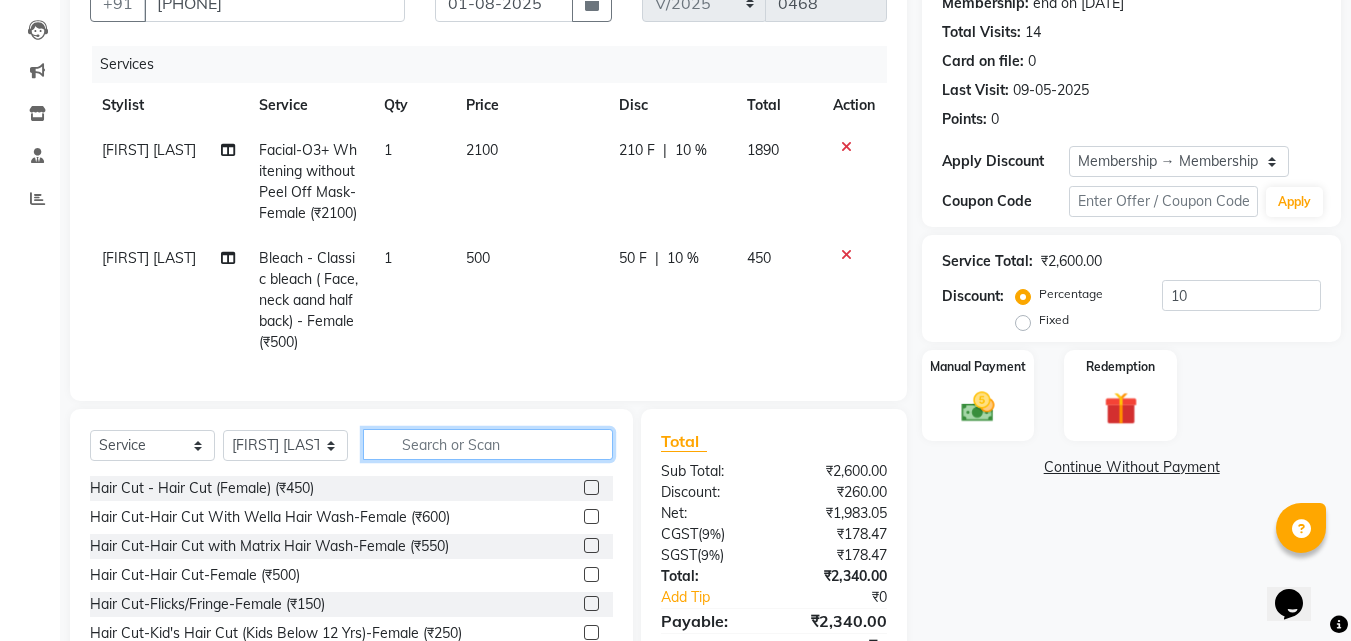 click 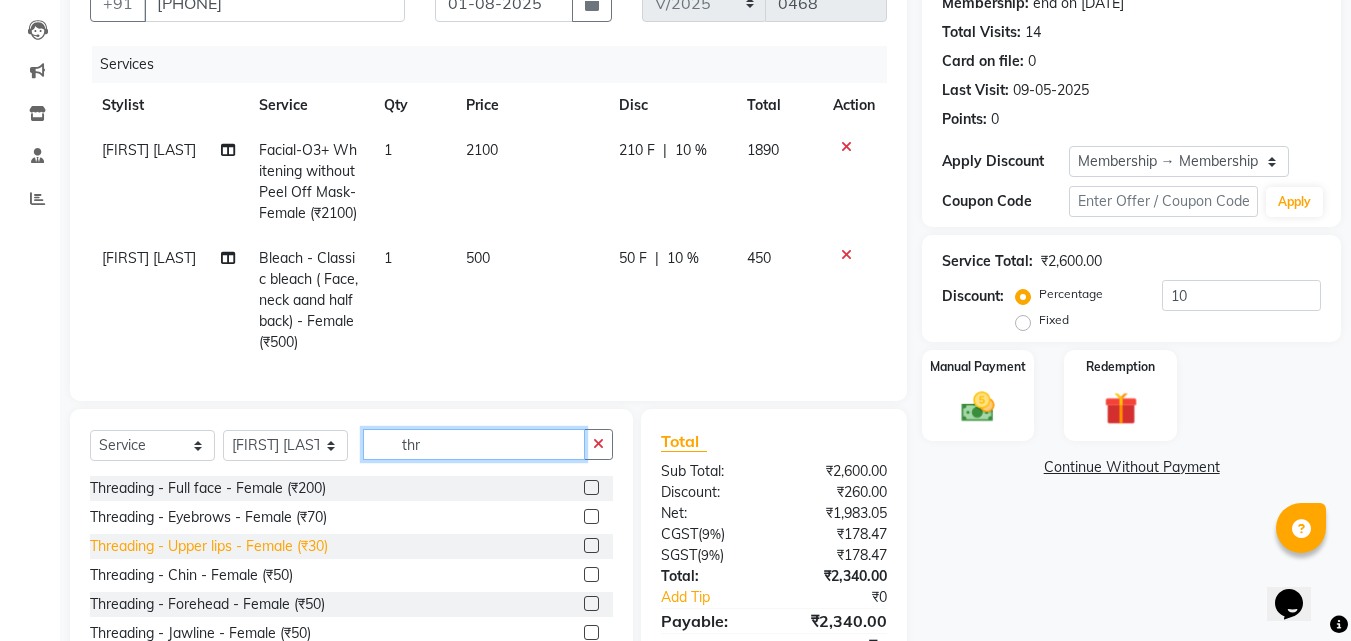 type on "thr" 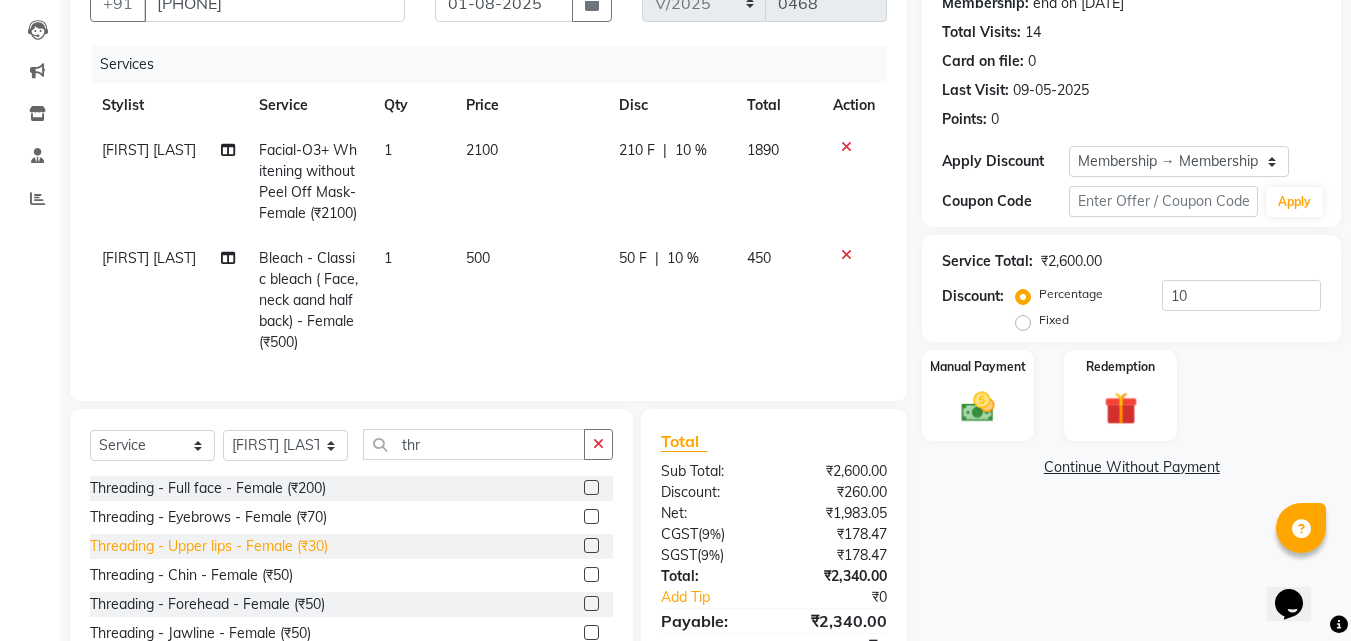 click on "Threading - Upper lips - Female (₹30)" 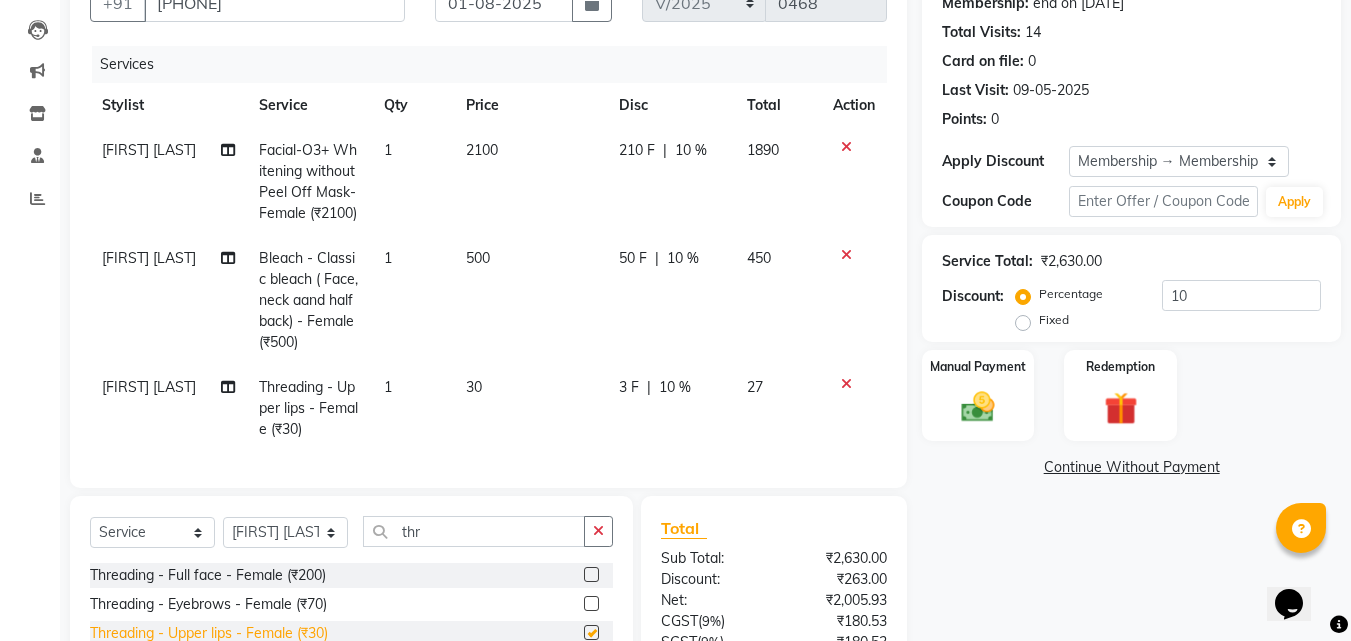 checkbox on "false" 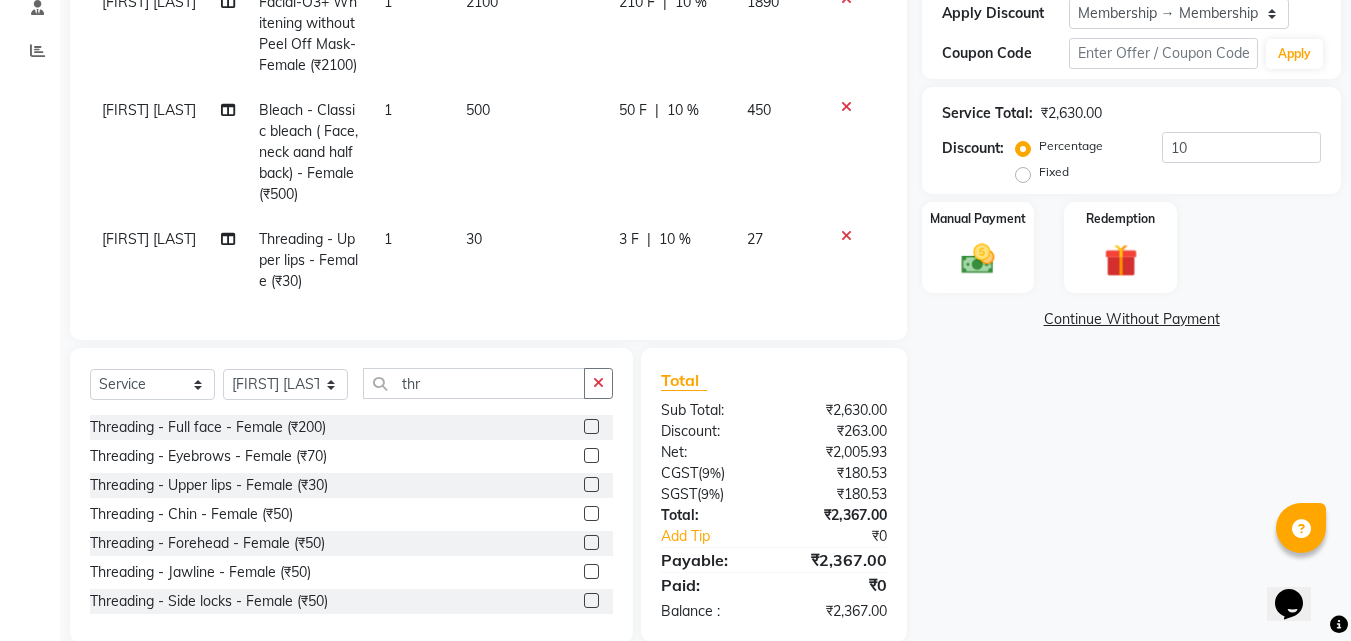 scroll, scrollTop: 418, scrollLeft: 0, axis: vertical 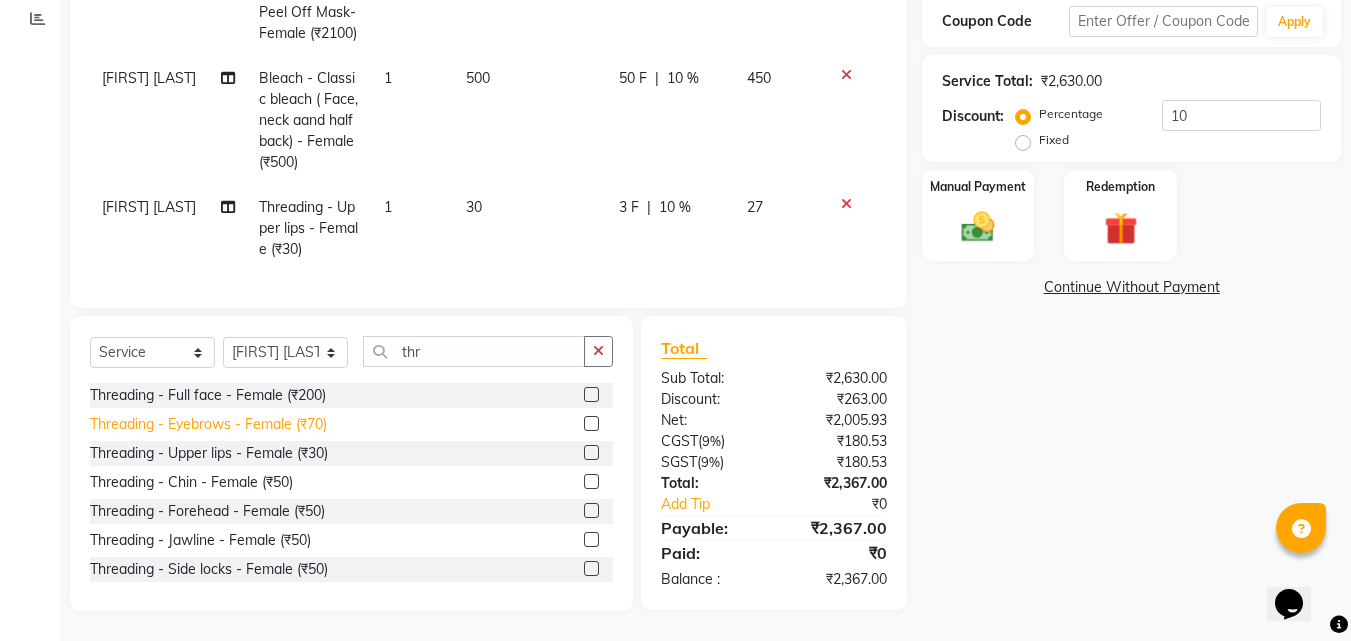 click on "Threading - Eyebrows - Female (₹70)" 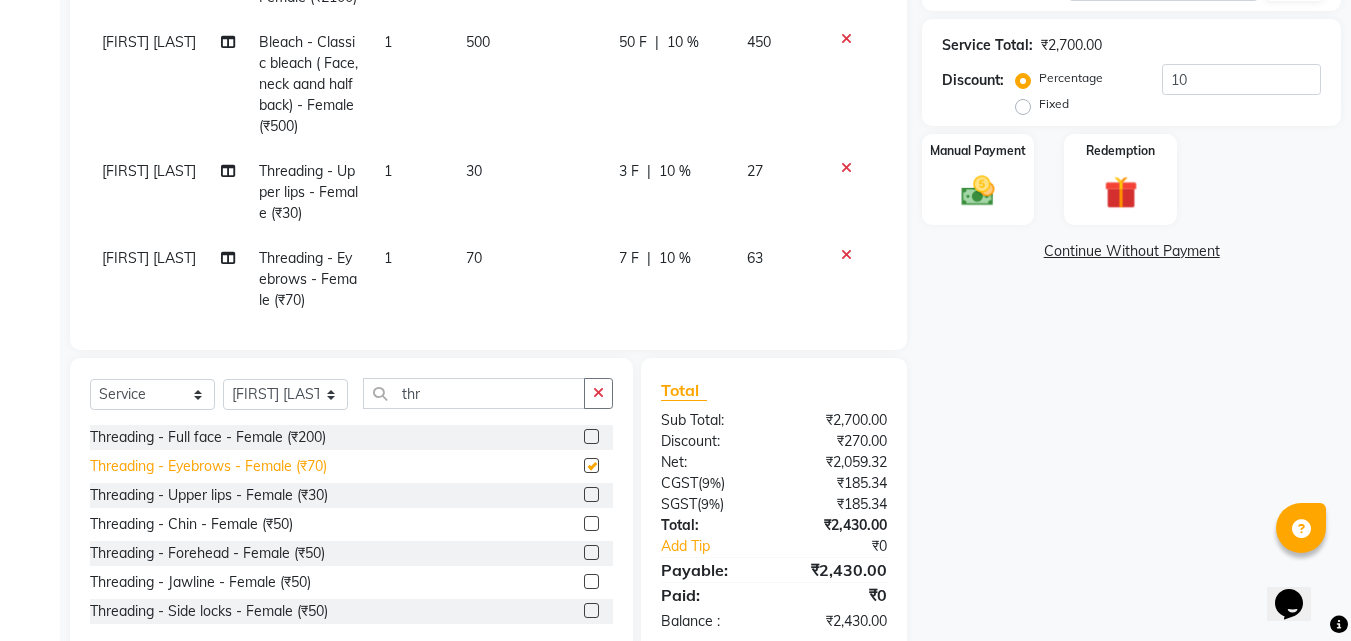 checkbox on "false" 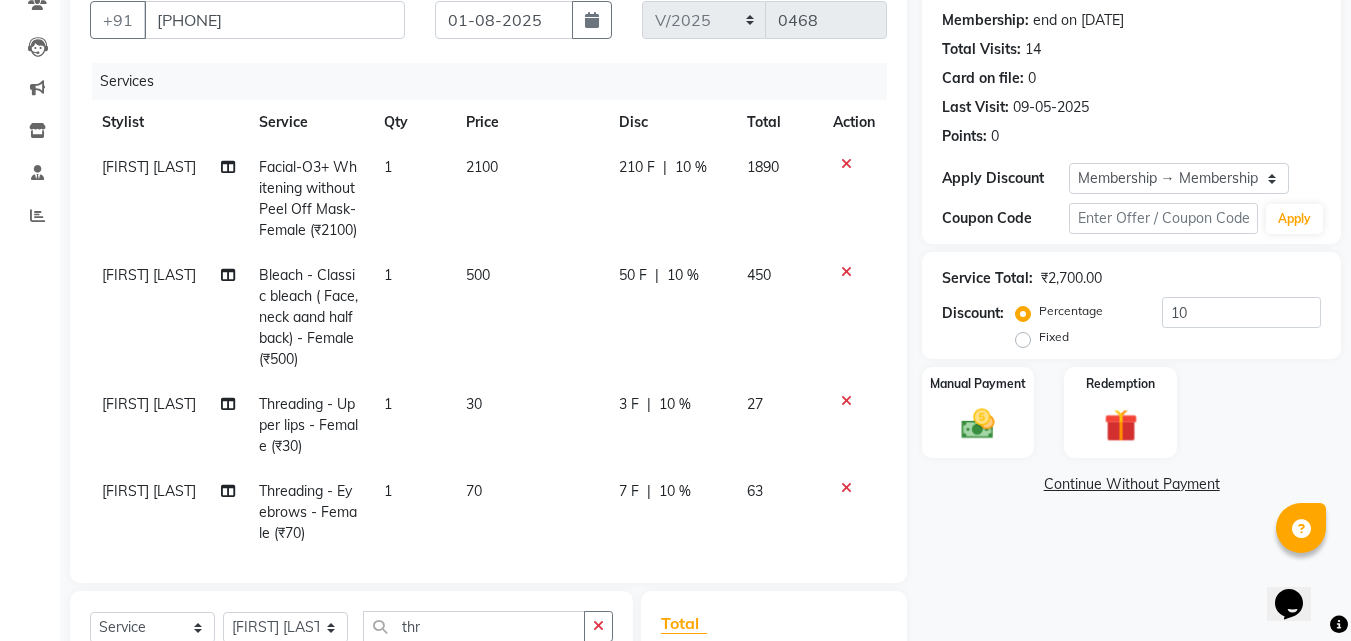 scroll, scrollTop: 460, scrollLeft: 0, axis: vertical 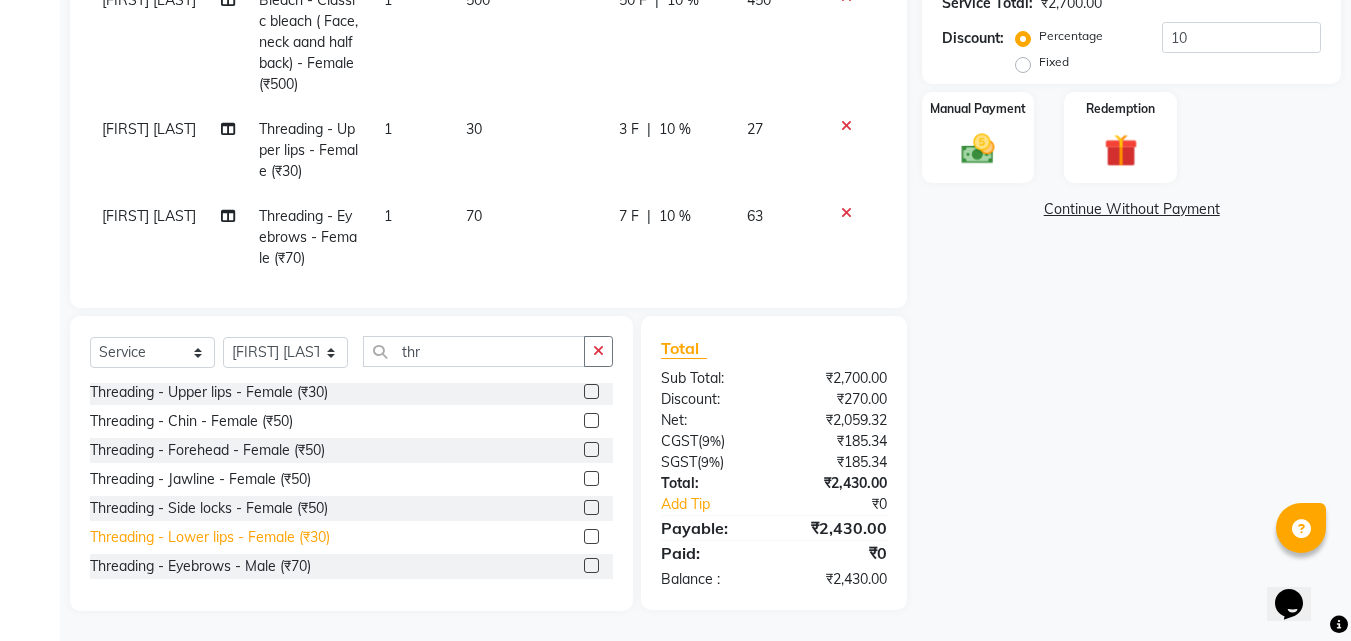click on "Threading - Lower lips - Female (₹30)" 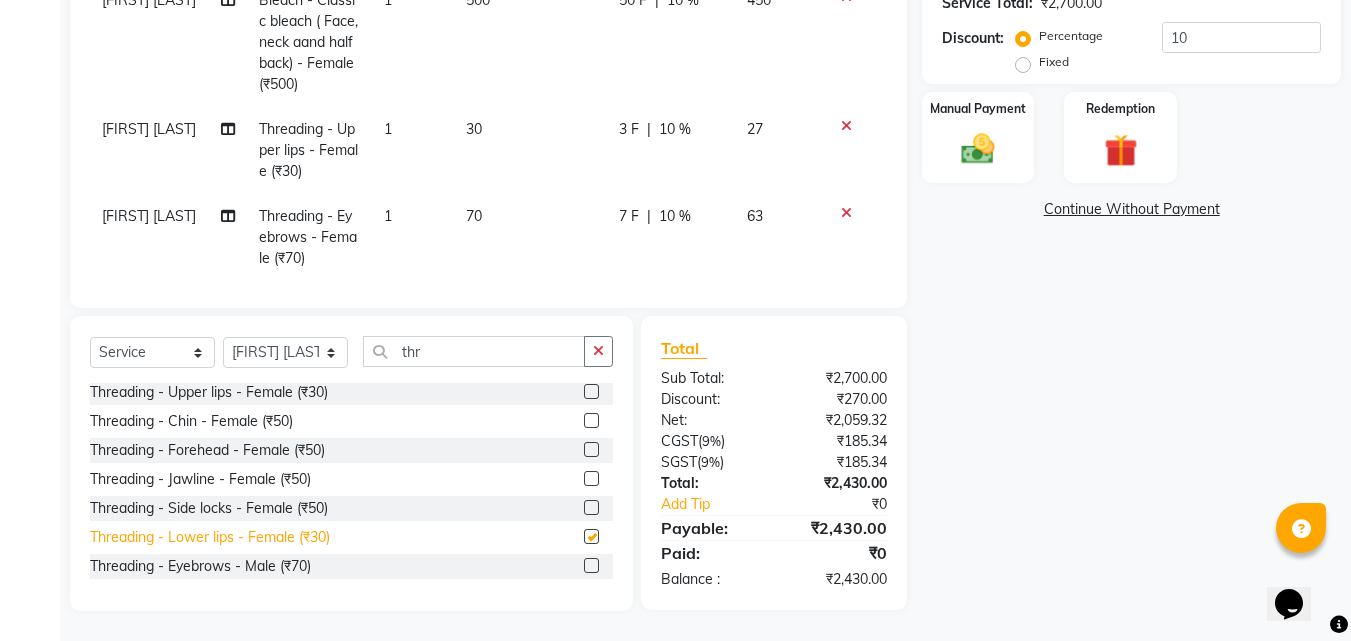 checkbox on "false" 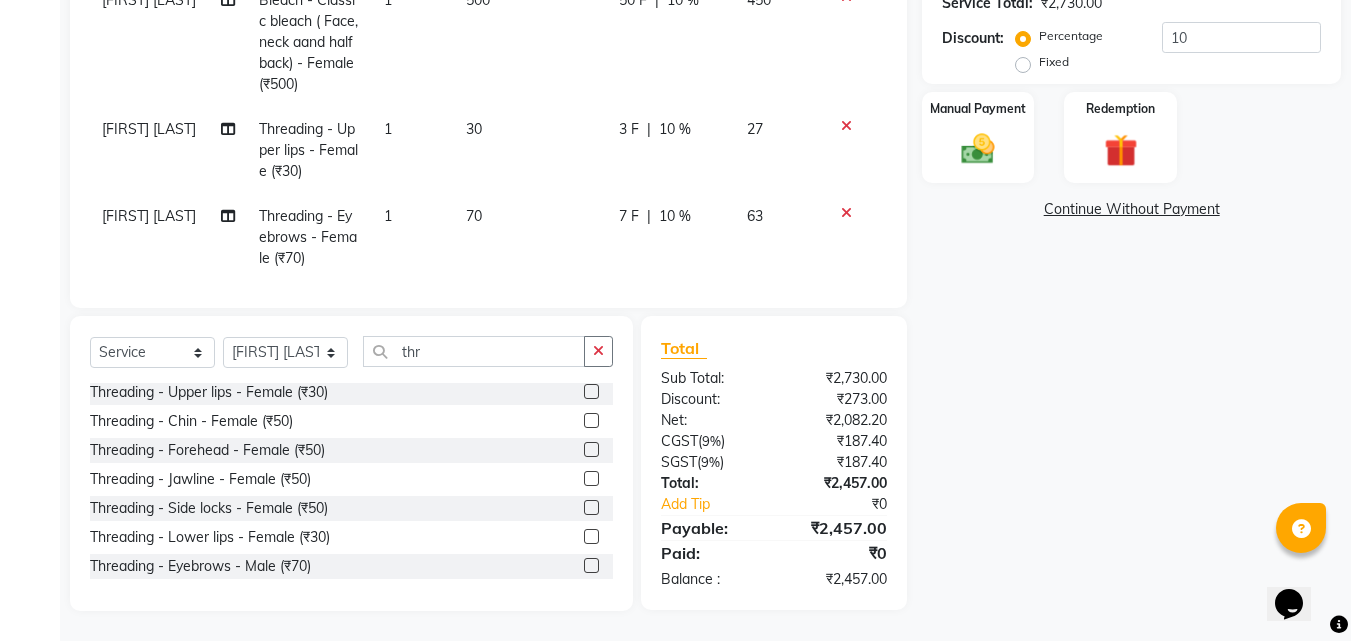 click on "Client +[PHONE] Date [DATE] Invoice Number V/[YEAR] V/[YEAR]-[YEAR] [NUMBER] Services Stylist Service Qty Price Disc Total Action [FIRST] [LAST] Facial-O3+ Whitening without Peel Off Mask-Female (₹[PRICE]) 1 [PRICE] [PRICE] F | 10 % [PRICE] [FIRST] [LAST] Bleach - Classic  bleach ( Face, neck aand half back) - Female (₹[PRICE]) 1 [PRICE] [PRICE] F | 10 % [PRICE] [FIRST] [LAST] Threading - Upper lips - Female (₹[PRICE]) 1 [PRICE] [PRICE] F | 10 % [PRICE] [FIRST] [LAST] Threading - Eyebrows - Female (₹[PRICE]) 1 [PRICE] [PRICE] F | 10 % [PRICE] [FIRST] [LAST] Threading - Lower lips - Female (₹[PRICE]) 1 [PRICE] [PRICE] F | 10 % [PRICE]" 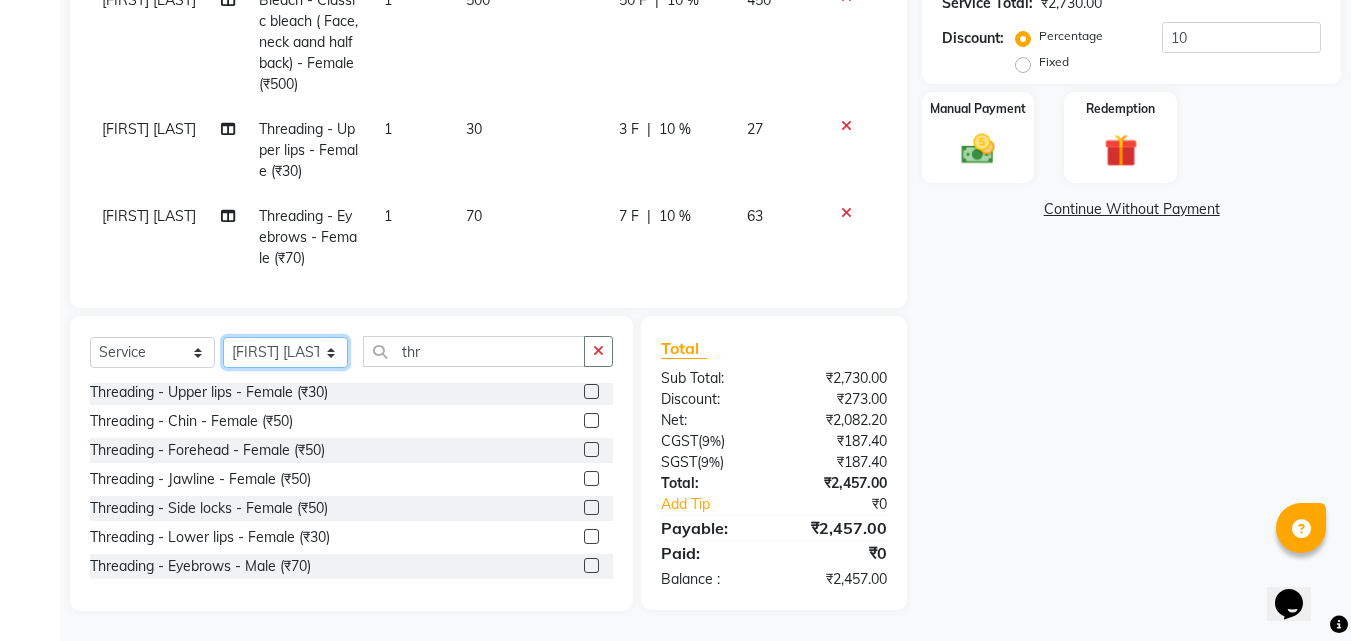 click on "Select Stylist [FIRST] [FIRST] [FIRST] [FIRST] [FIRST] [FIRST] [FIRST] [FIRST]" 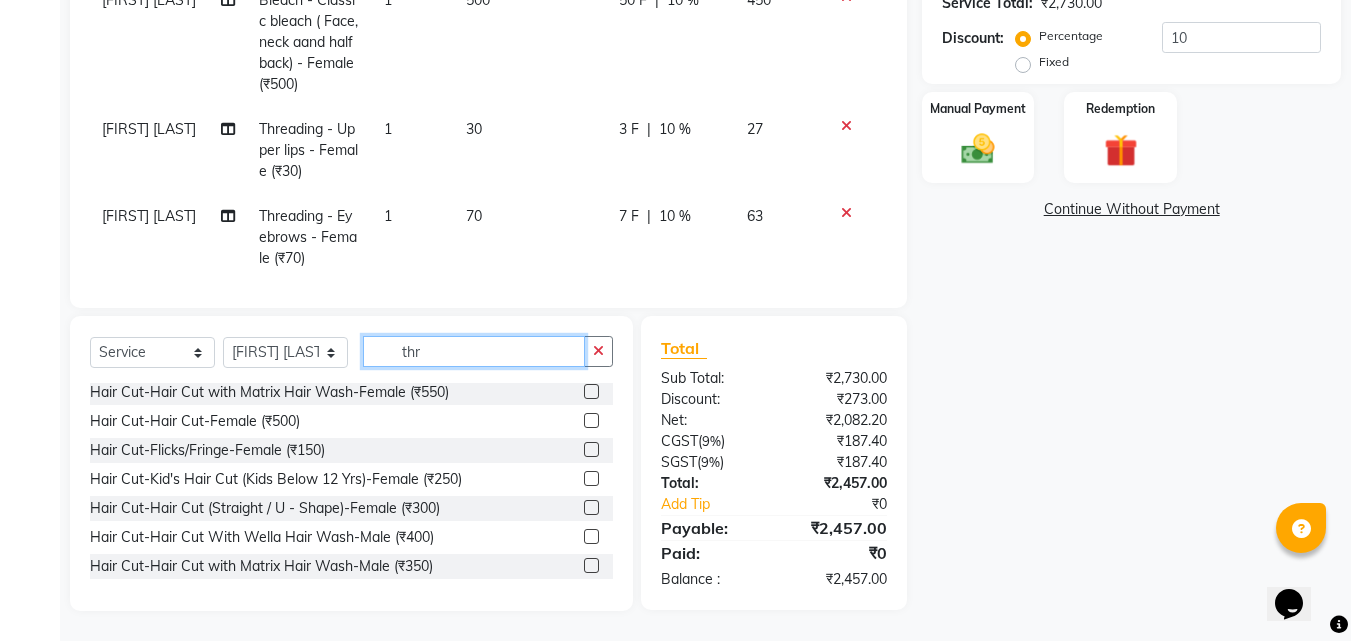click on "thr" 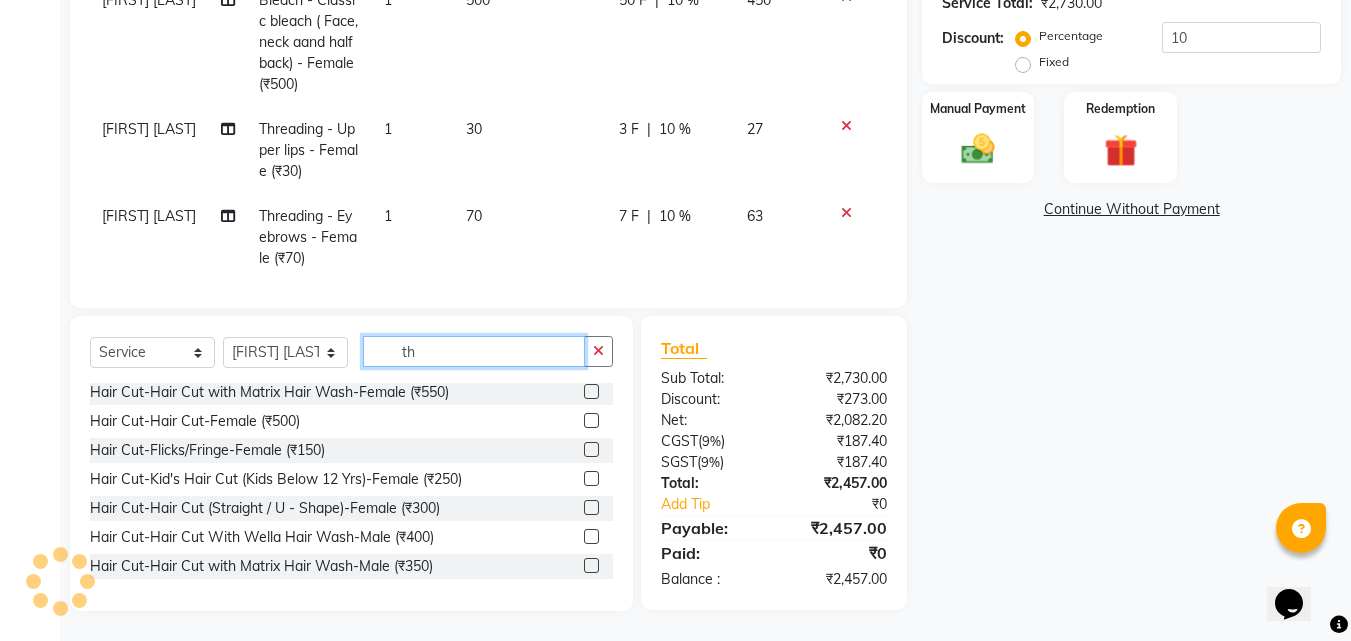 type on "t" 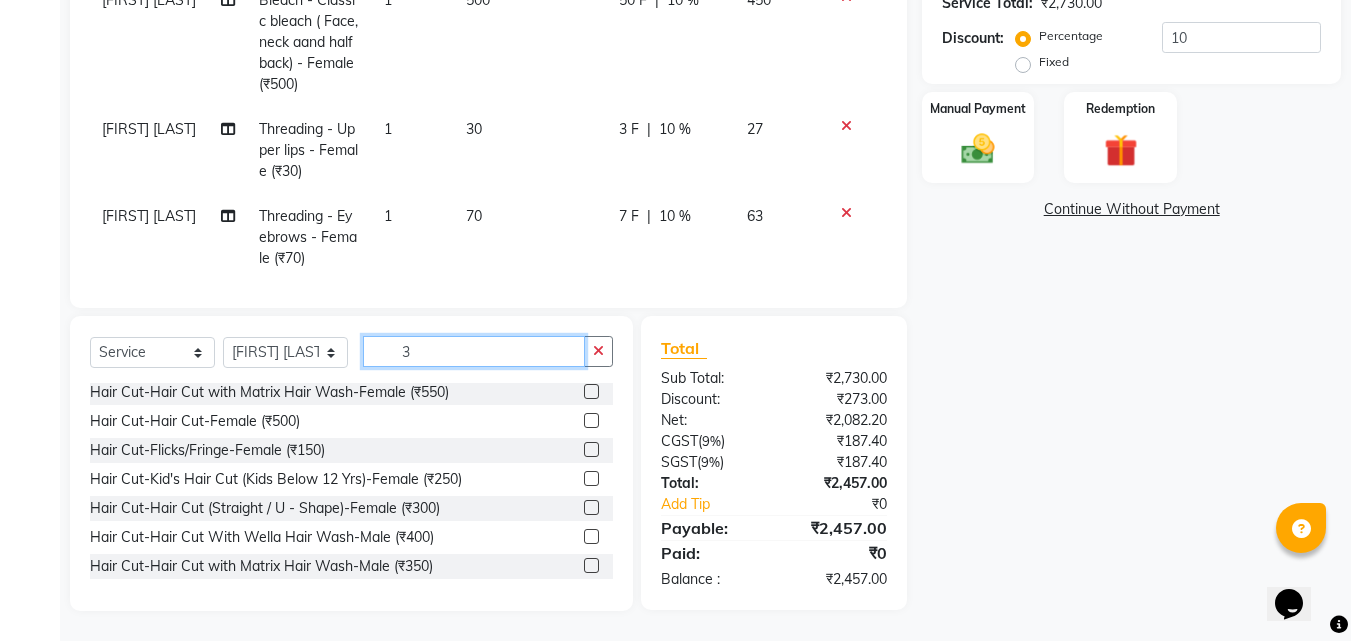 scroll, scrollTop: 0, scrollLeft: 0, axis: both 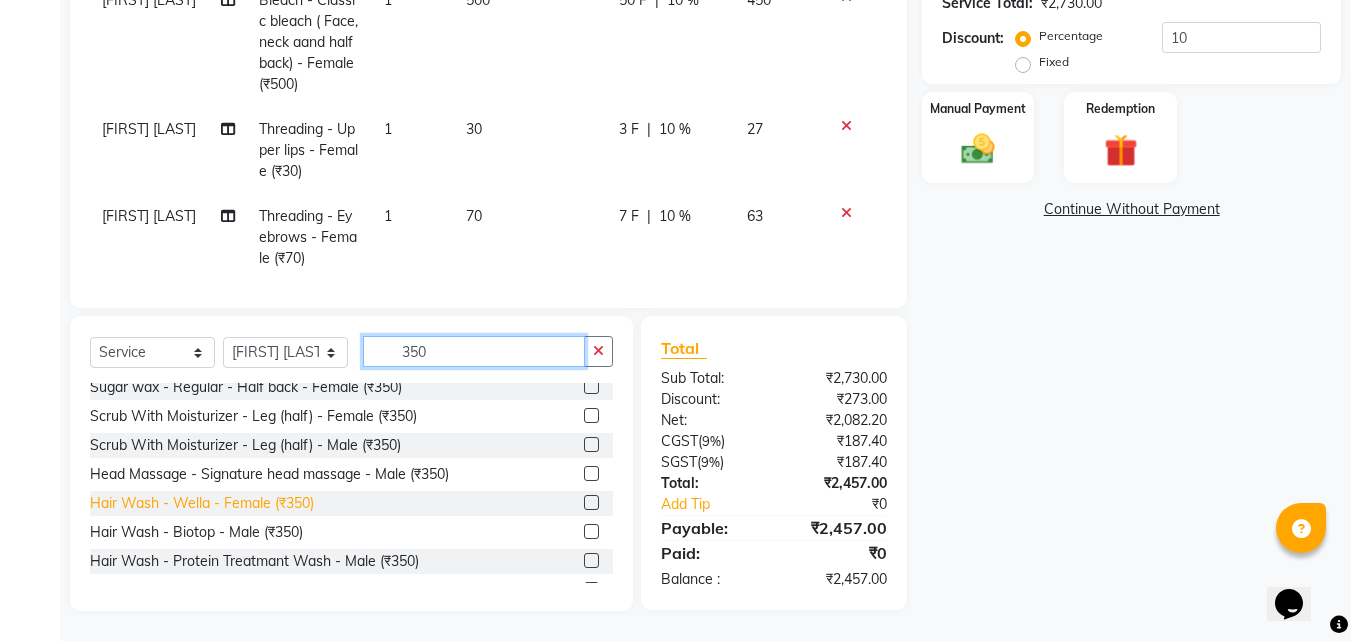 type on "350" 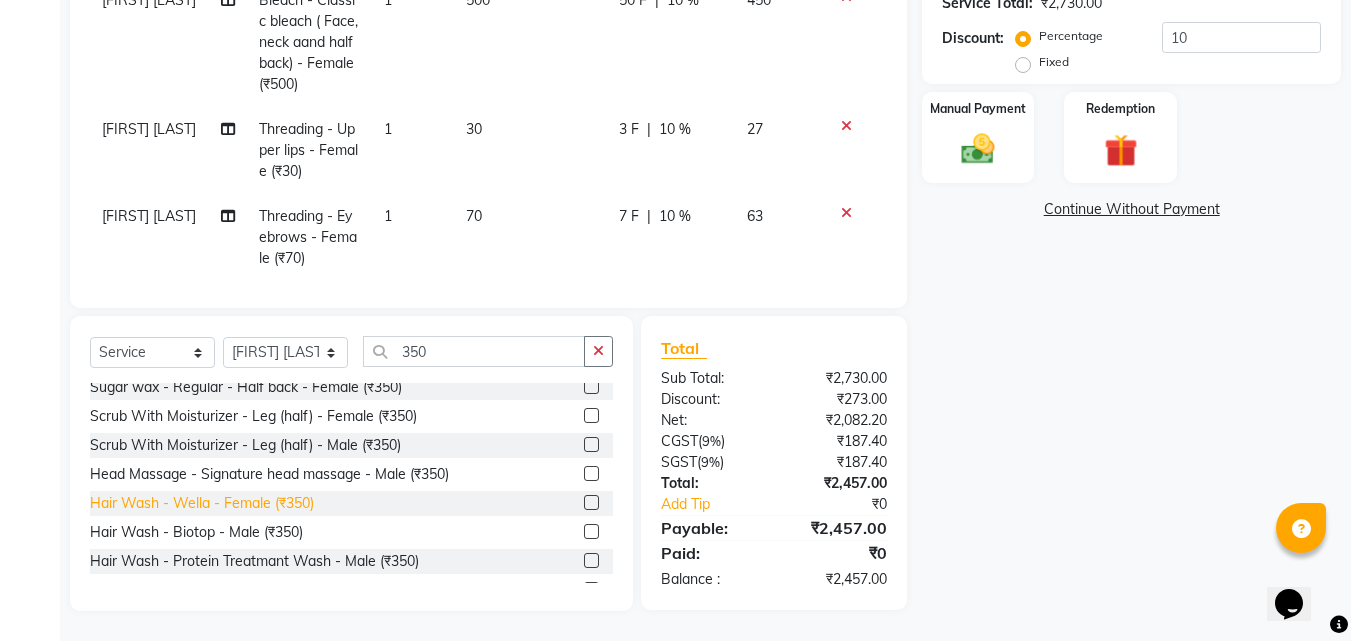 click on "Hair Wash - Wella - Female (₹350)" 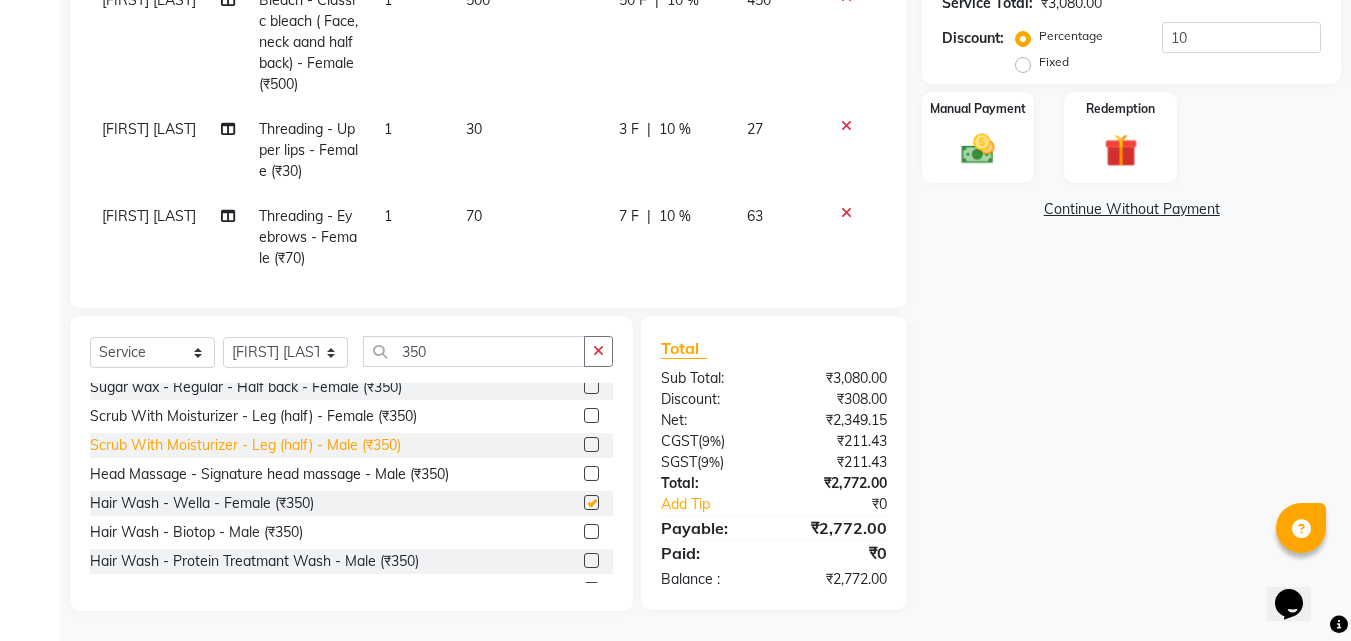 checkbox on "false" 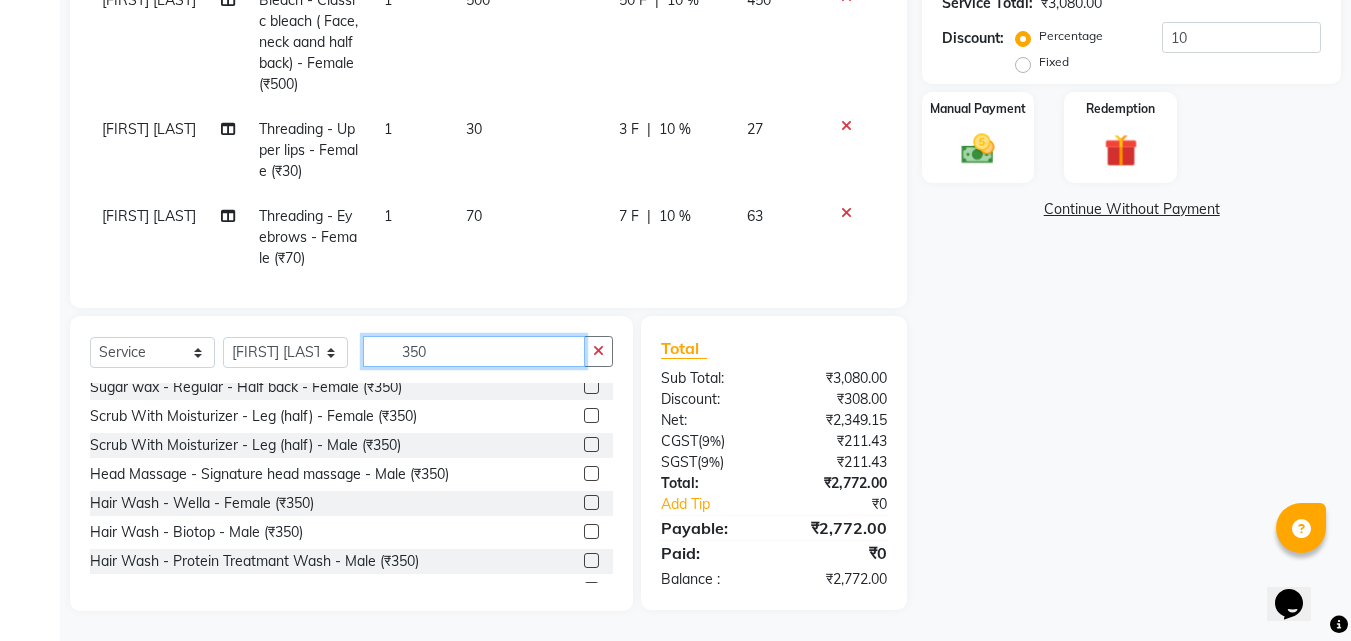 click on "350" 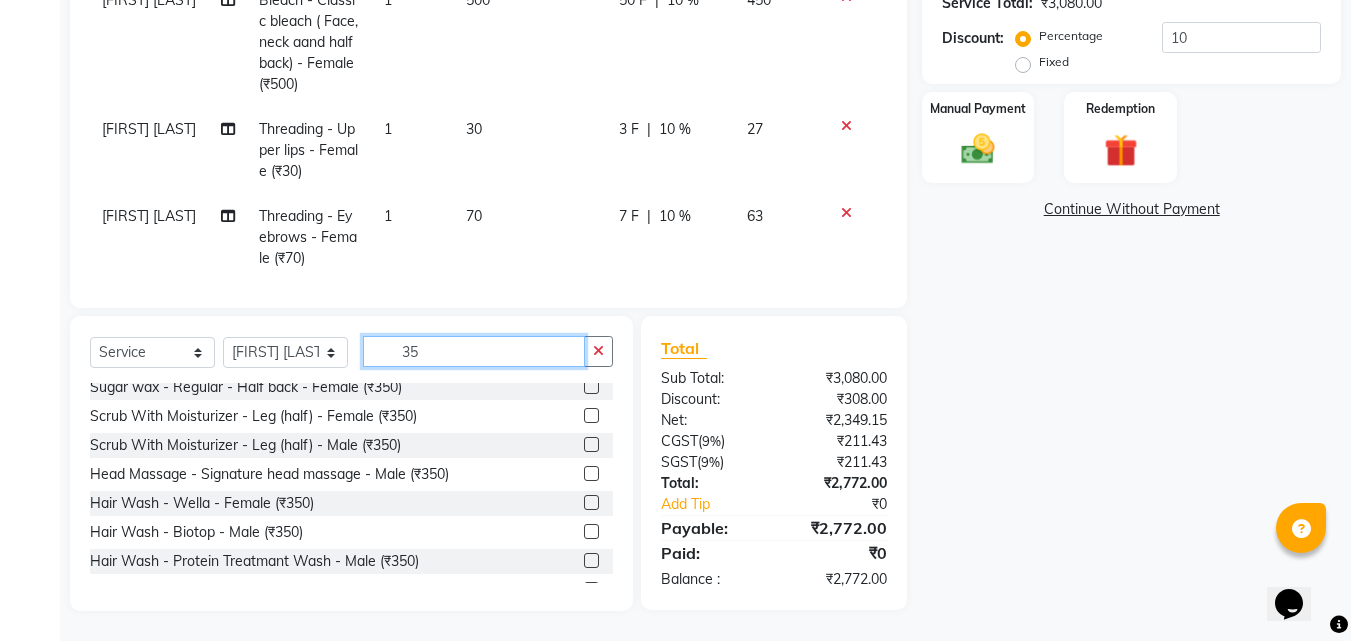 type on "3" 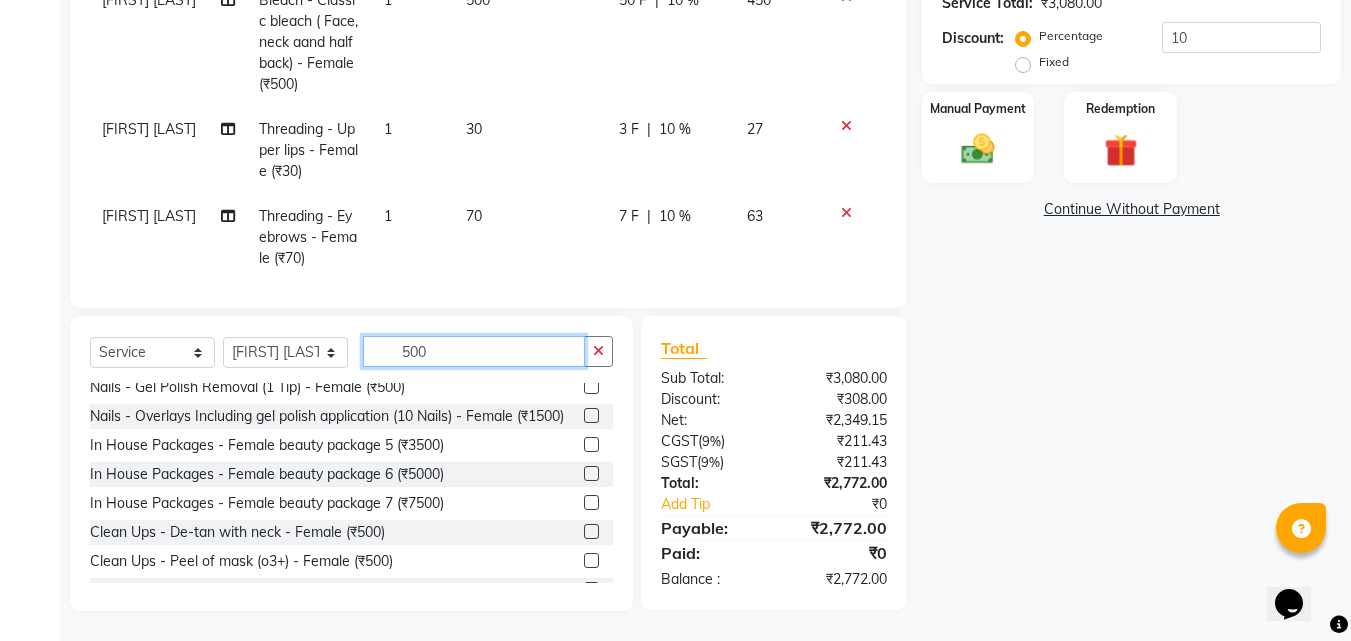 scroll, scrollTop: 0, scrollLeft: 0, axis: both 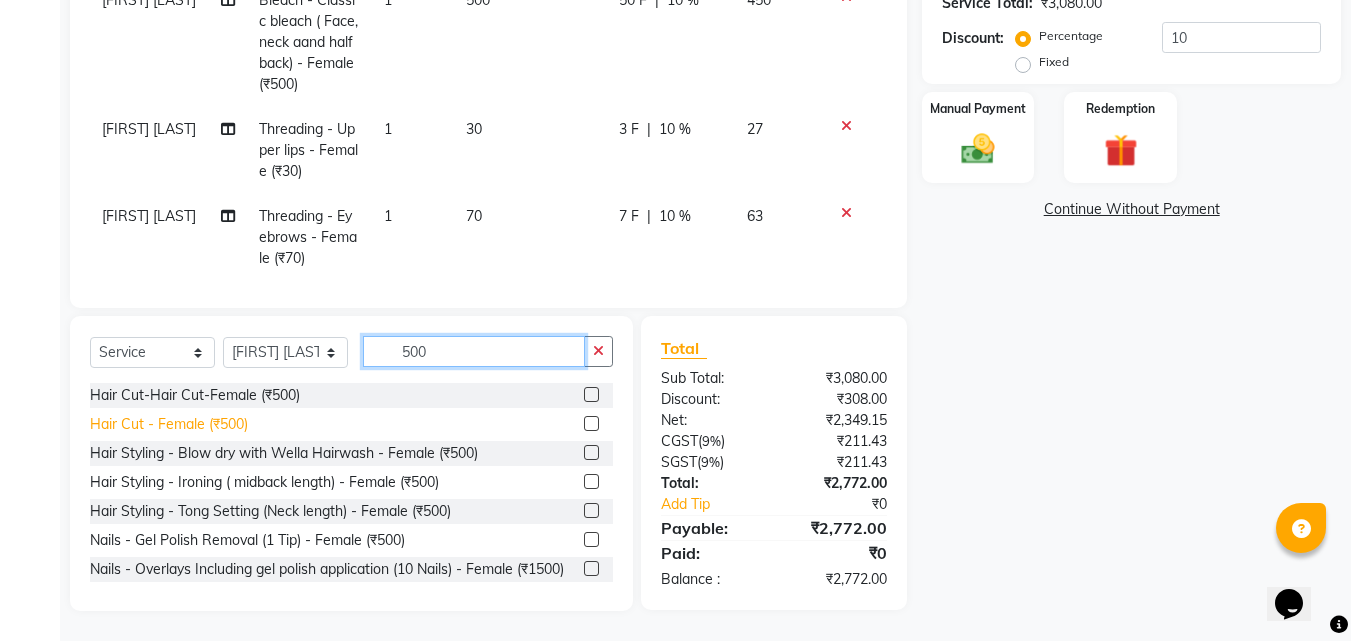 type on "500" 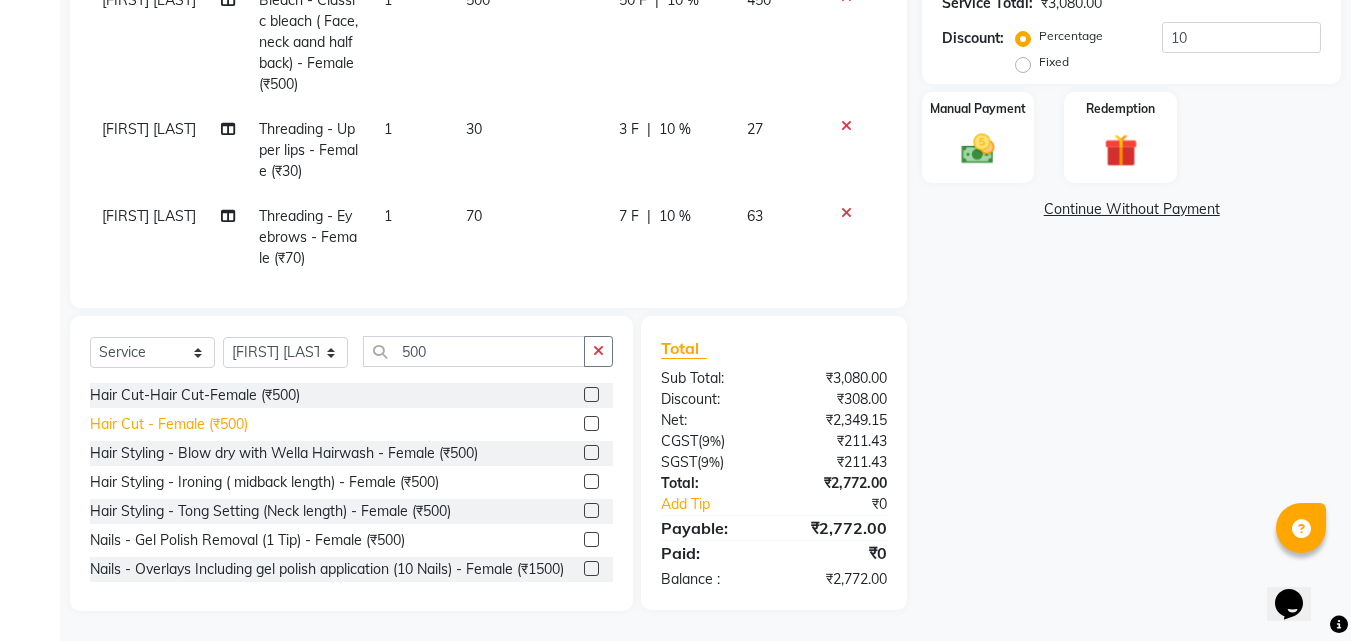 click on "Hair Cut - Female (₹500)" 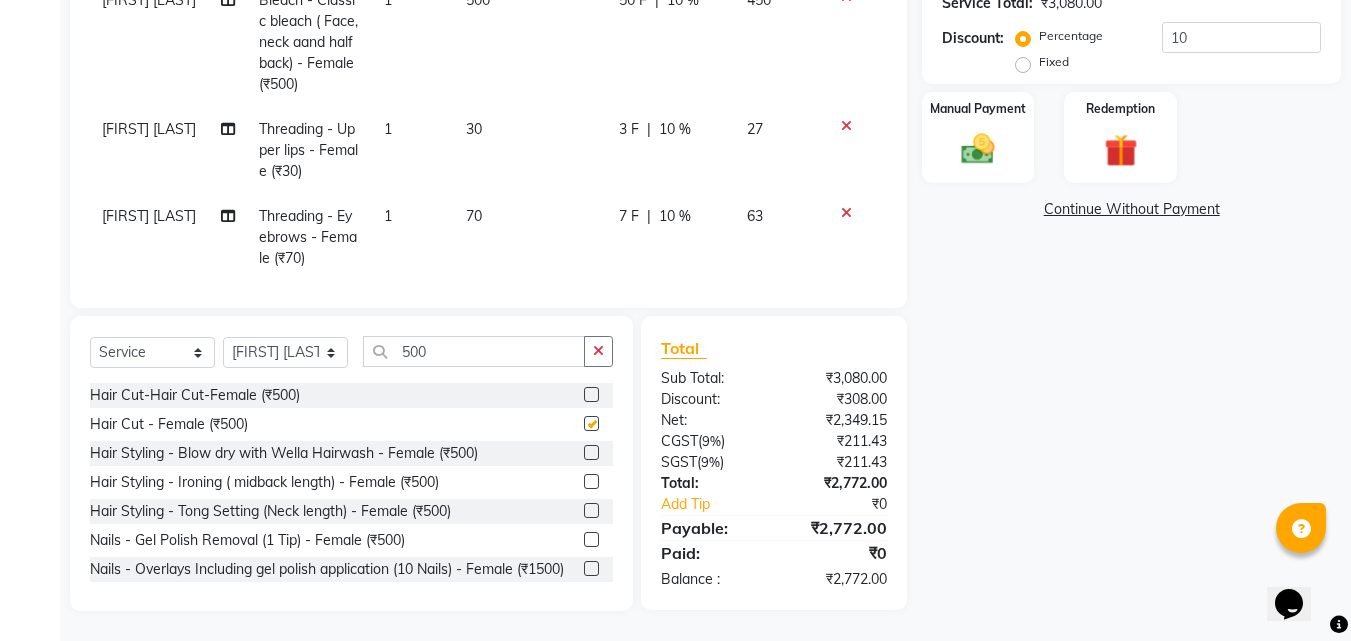 checkbox on "false" 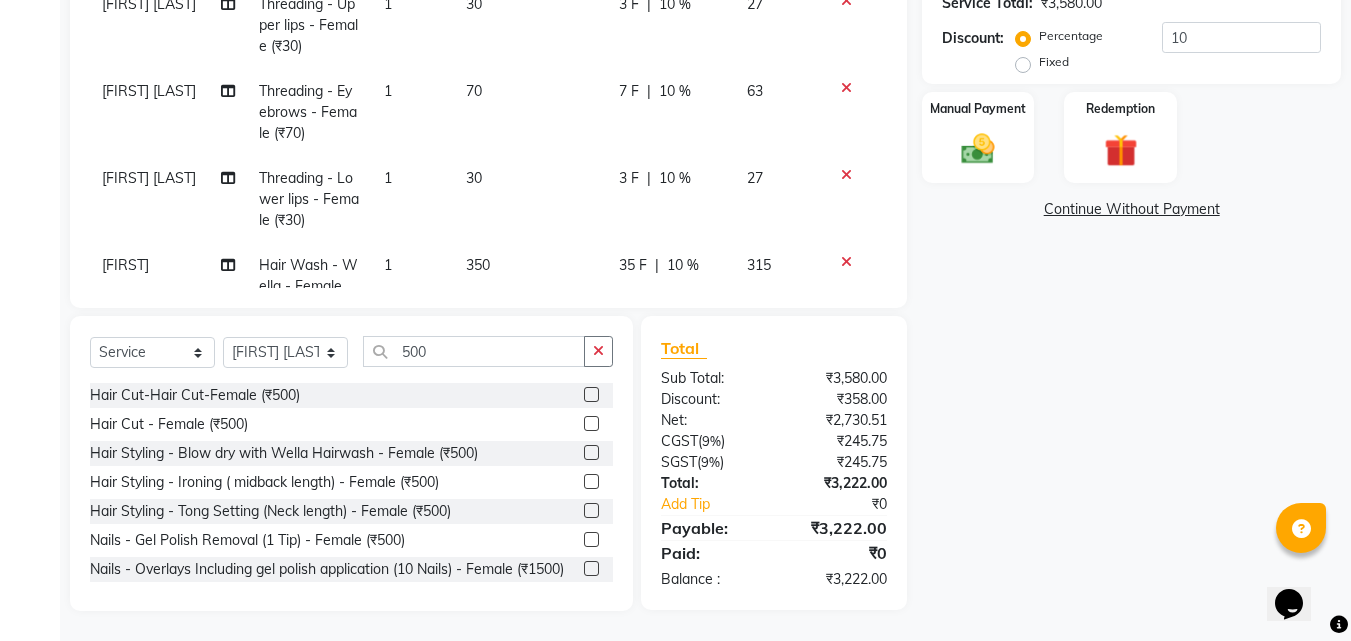 scroll, scrollTop: 0, scrollLeft: 0, axis: both 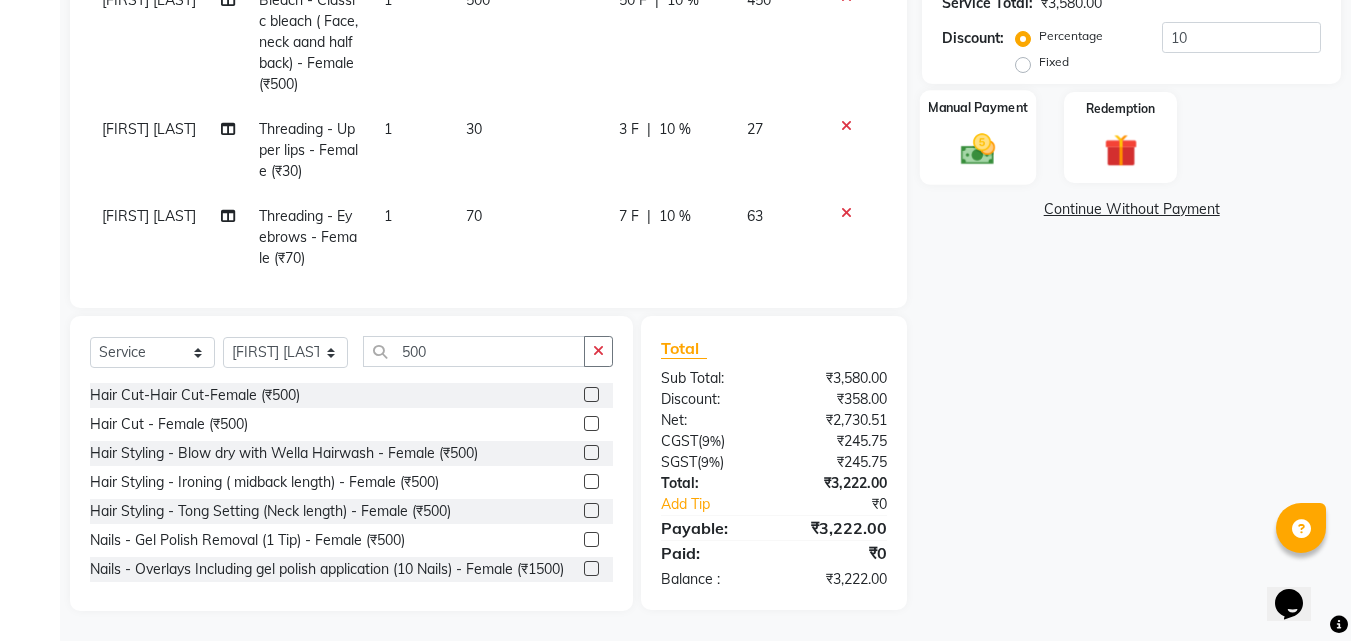 click on "Manual Payment" 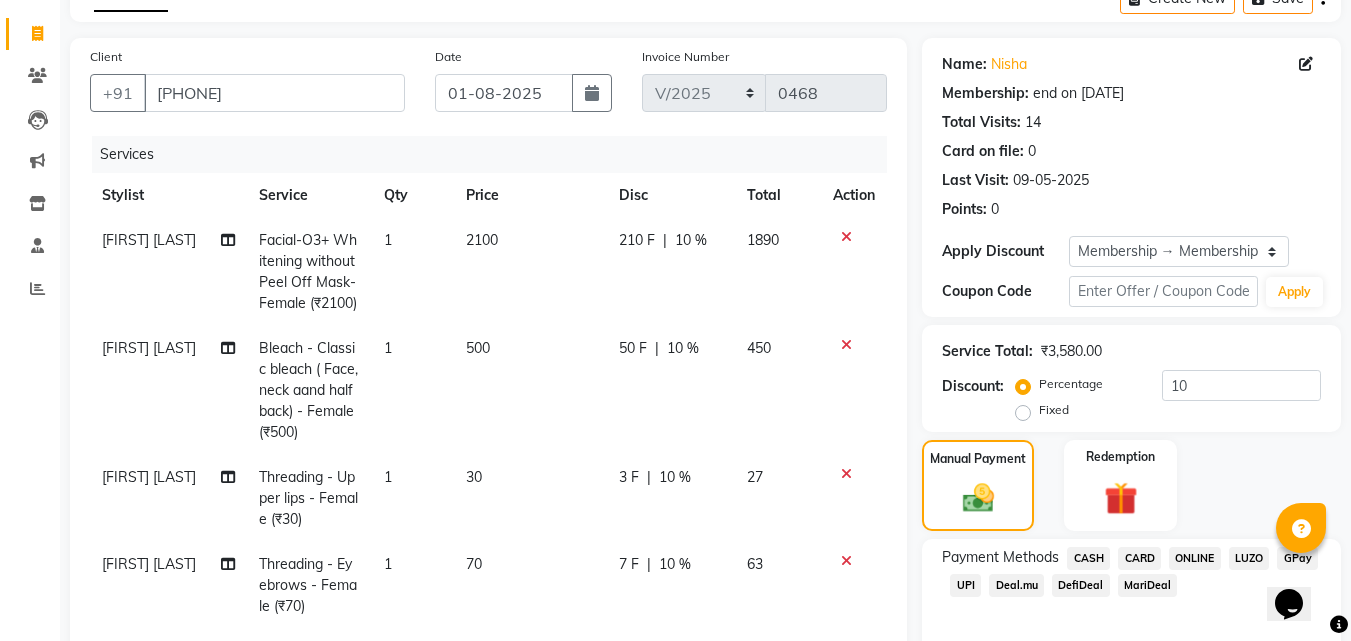 scroll, scrollTop: 0, scrollLeft: 0, axis: both 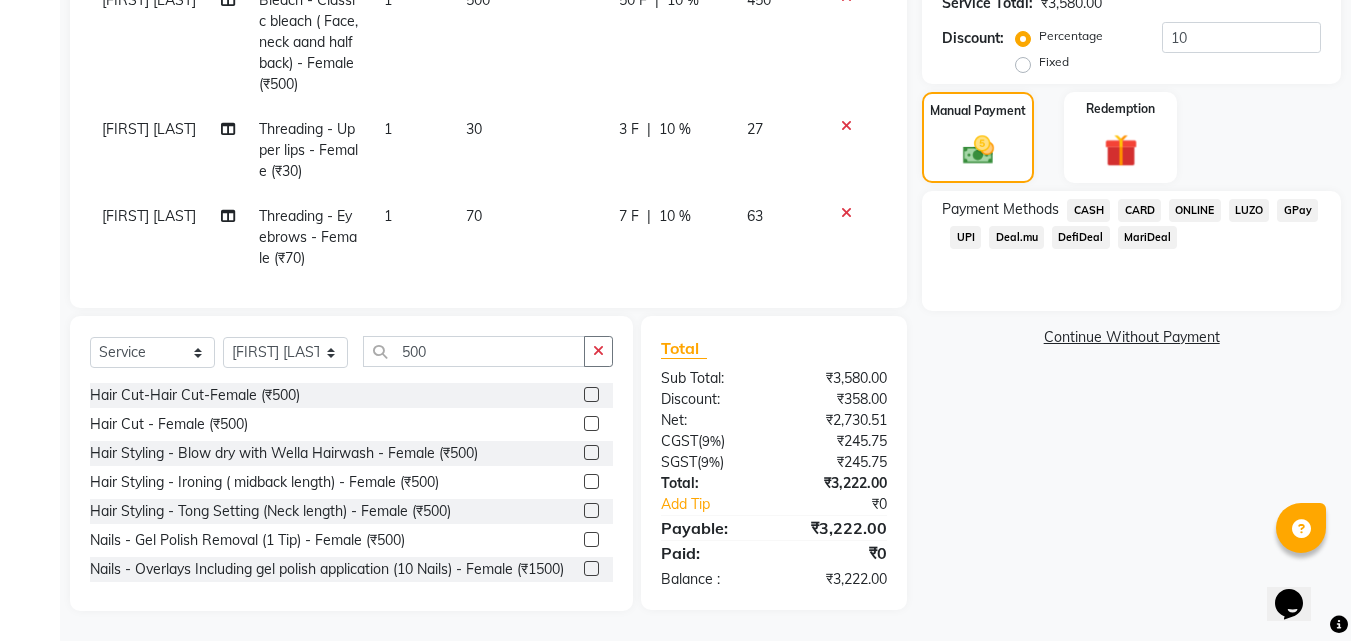 click on "ONLINE" 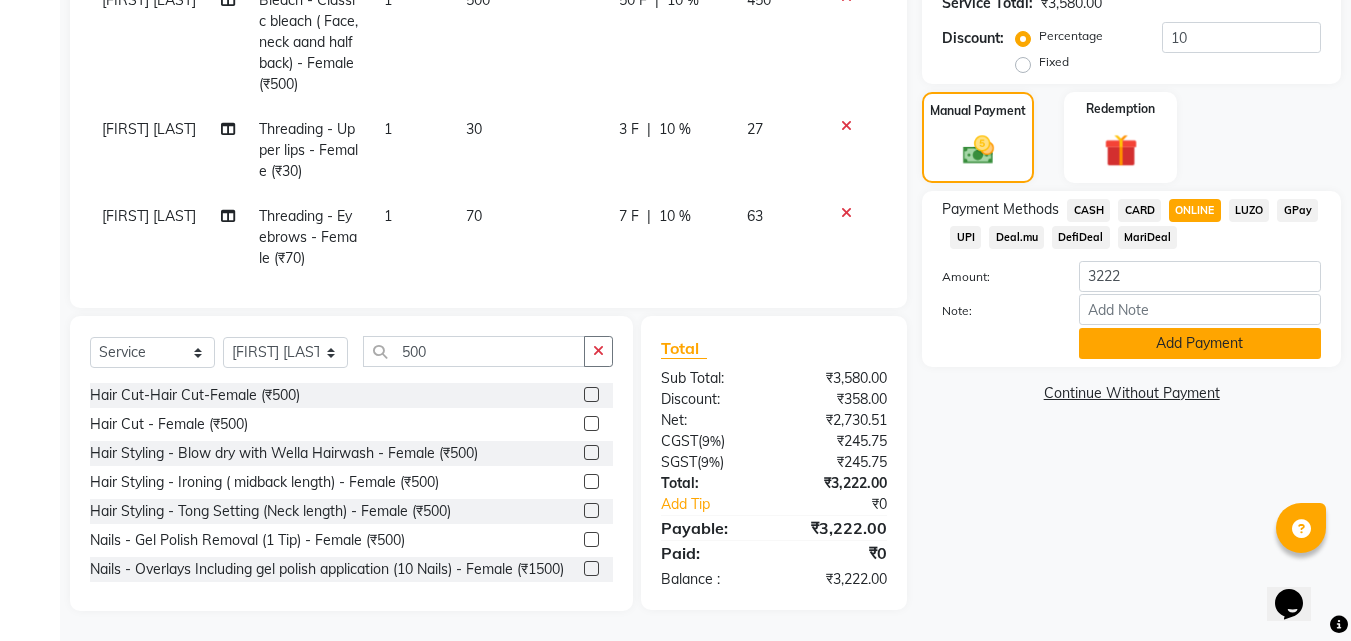 click on "Add Payment" 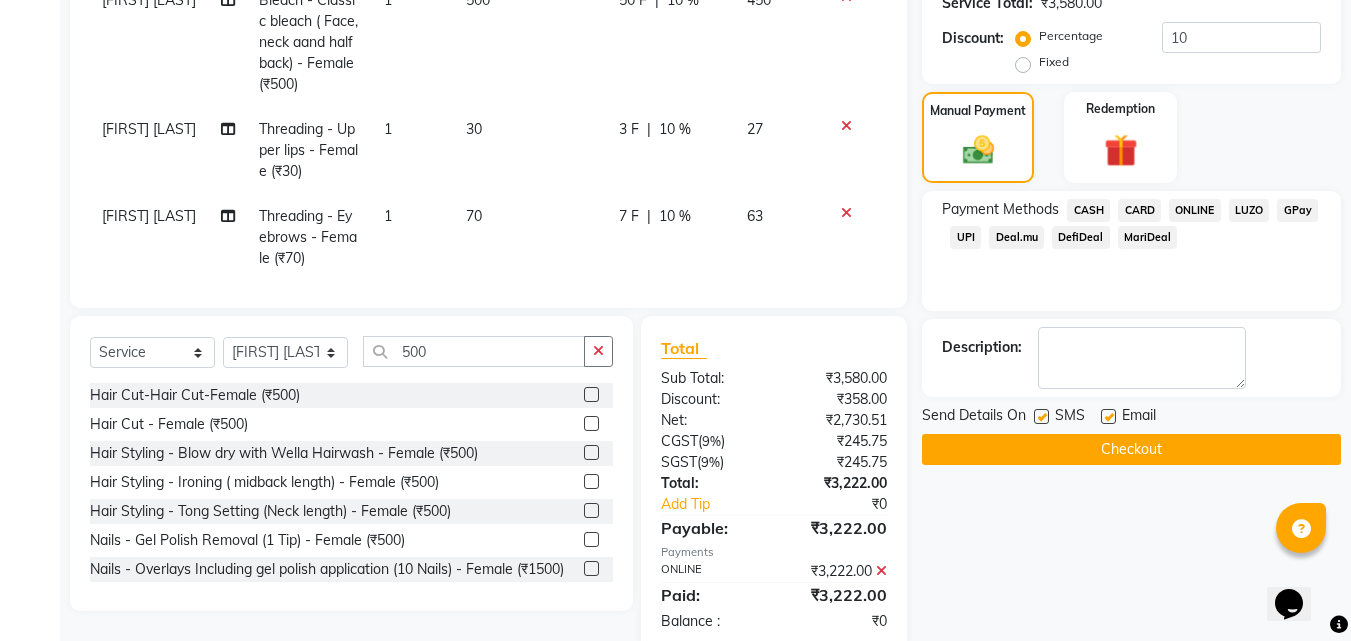 click on "Checkout" 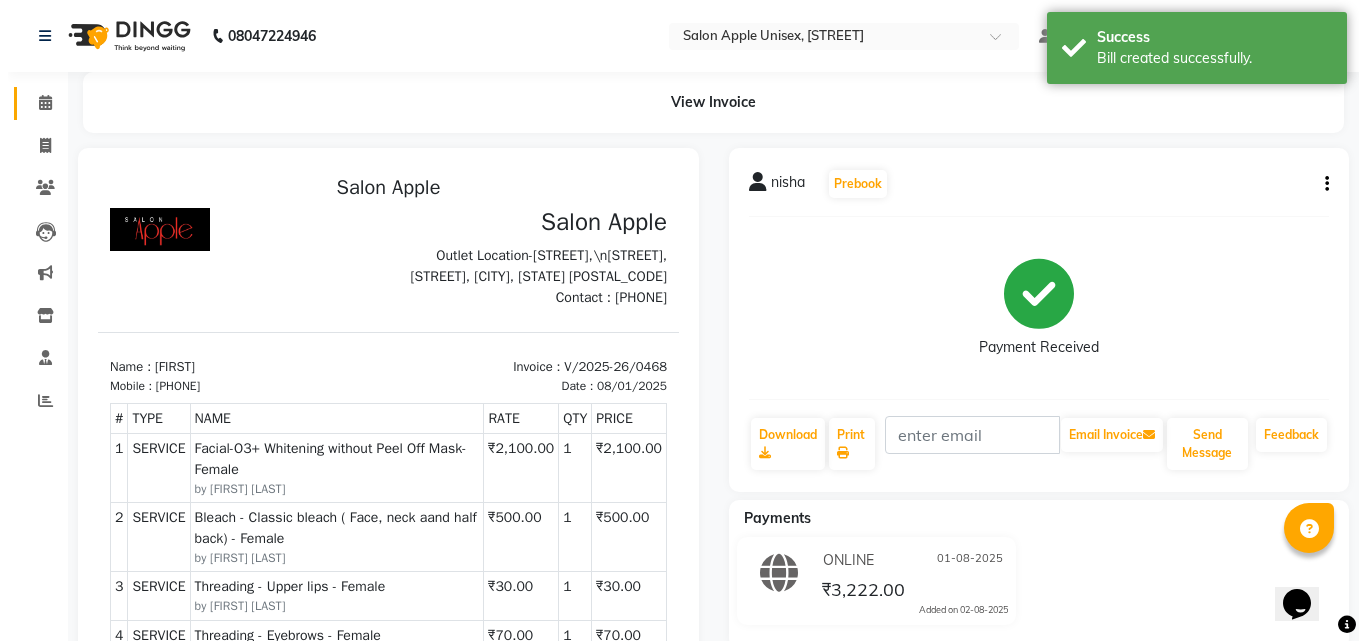 scroll, scrollTop: 0, scrollLeft: 0, axis: both 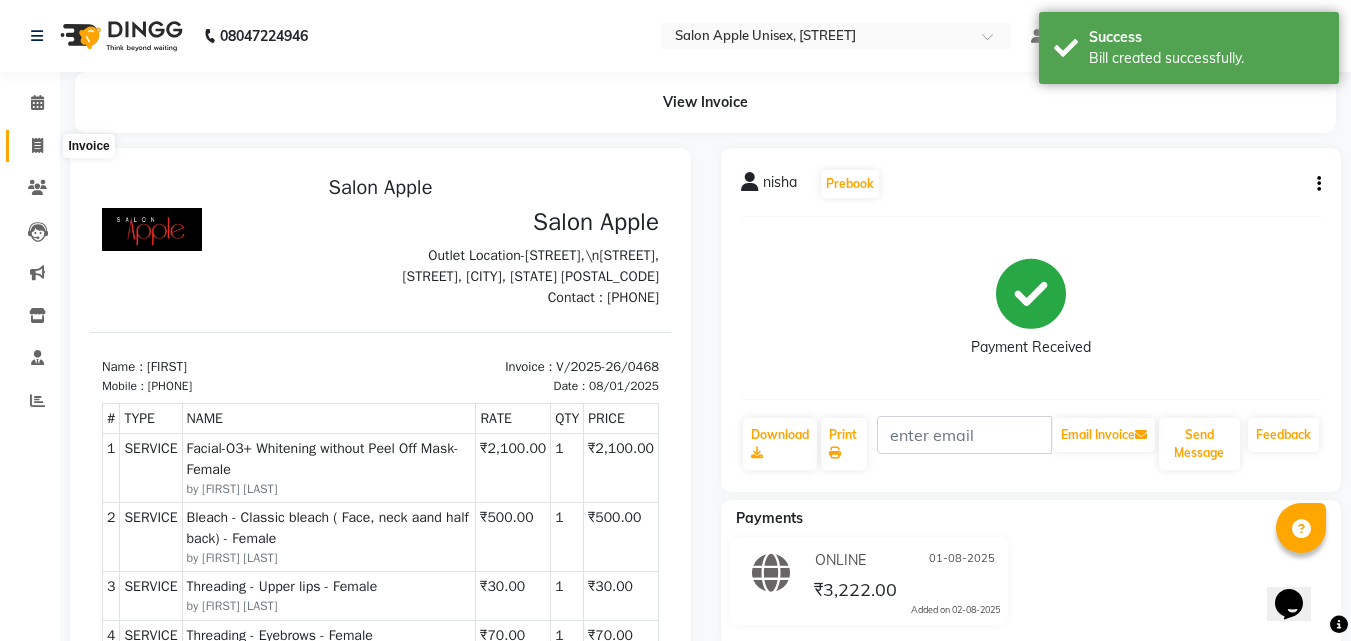 click 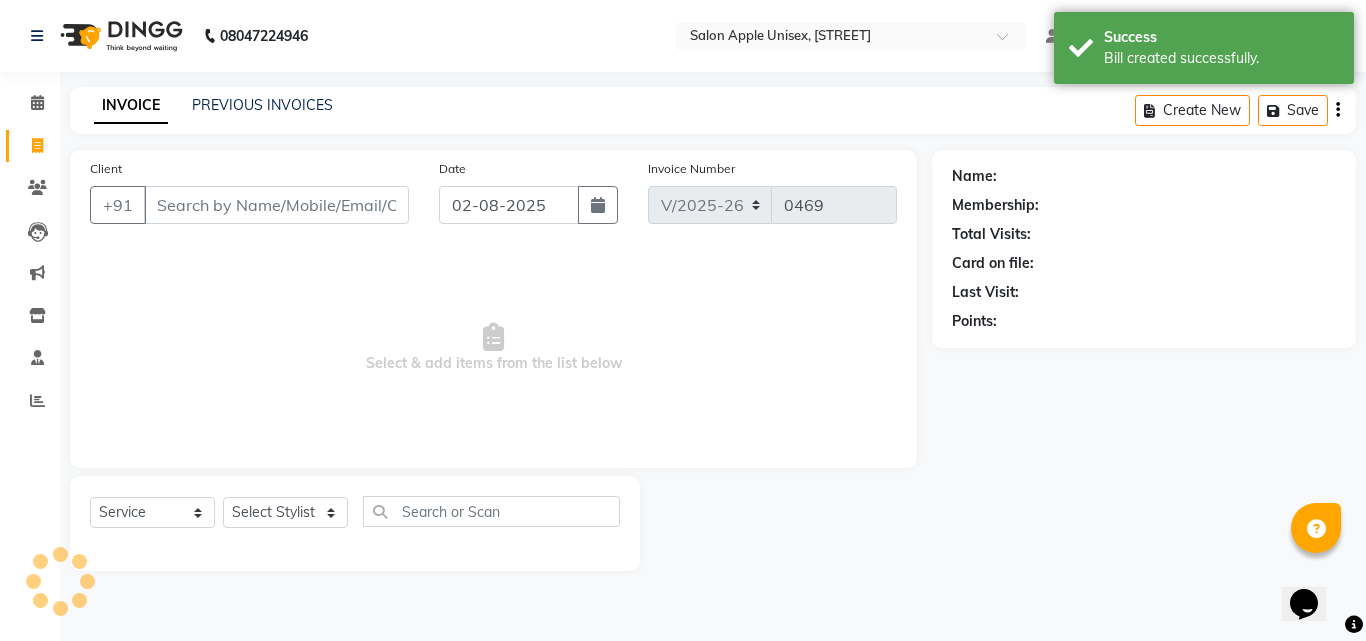 click on "Client" at bounding box center [276, 205] 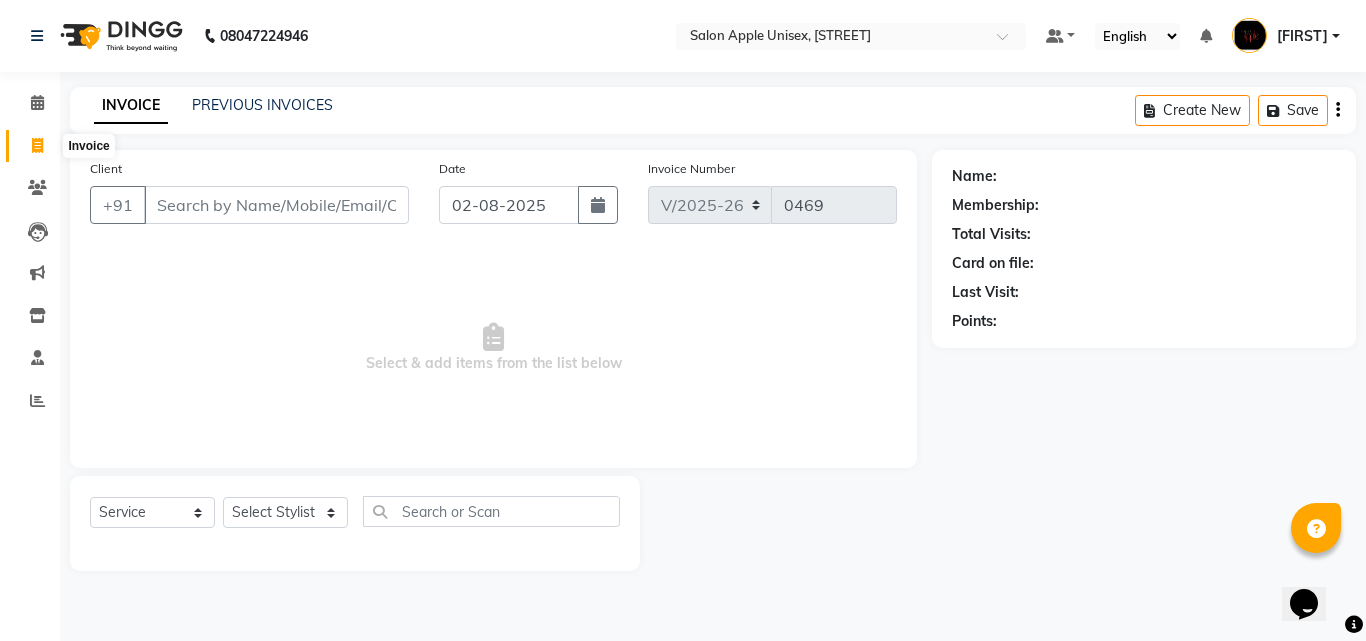 click 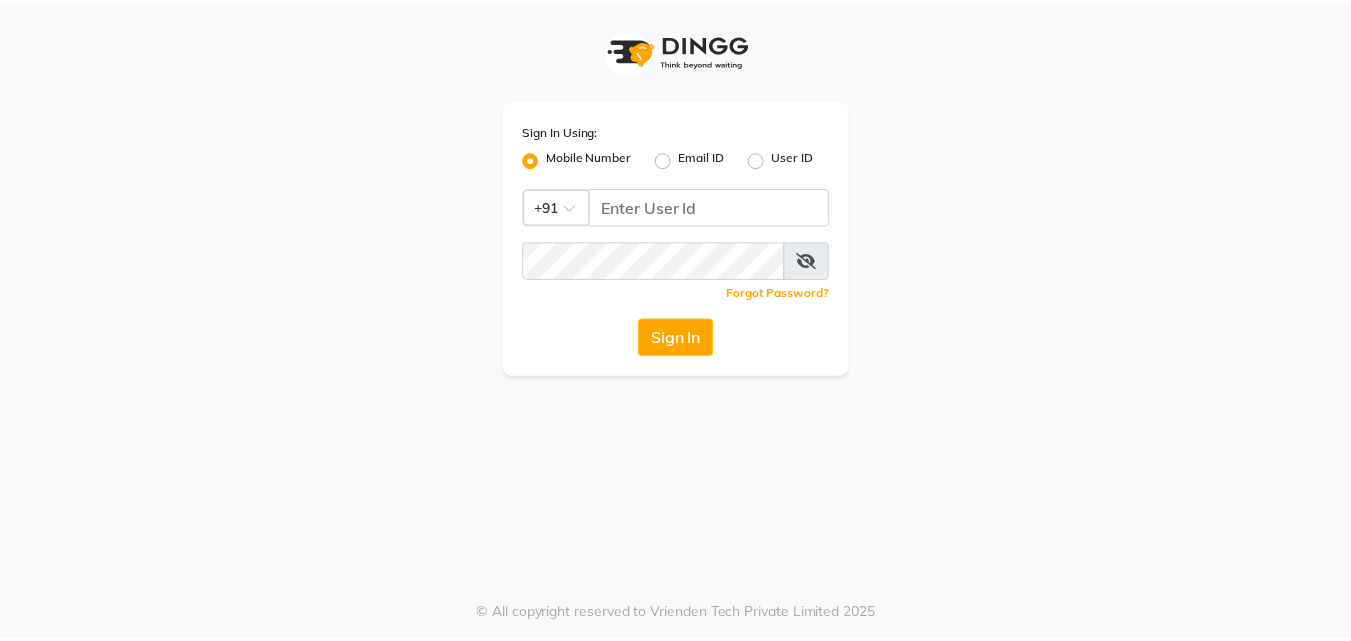 scroll, scrollTop: 0, scrollLeft: 0, axis: both 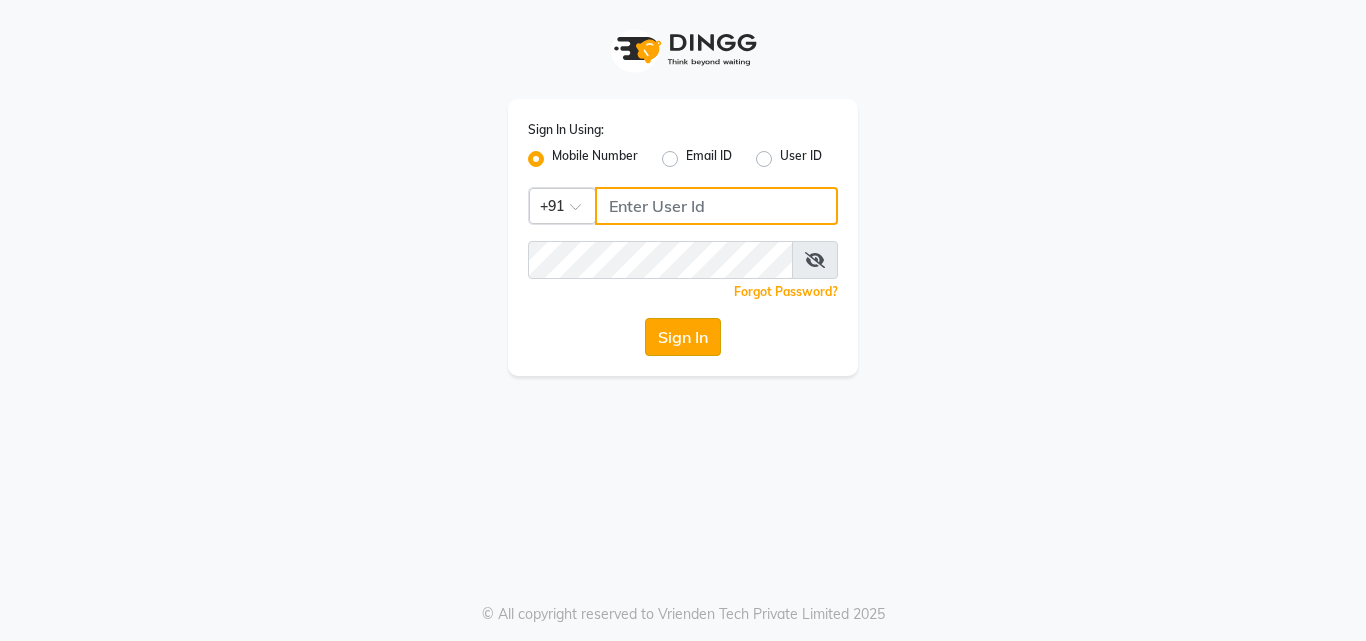 type on "[PHONE]" 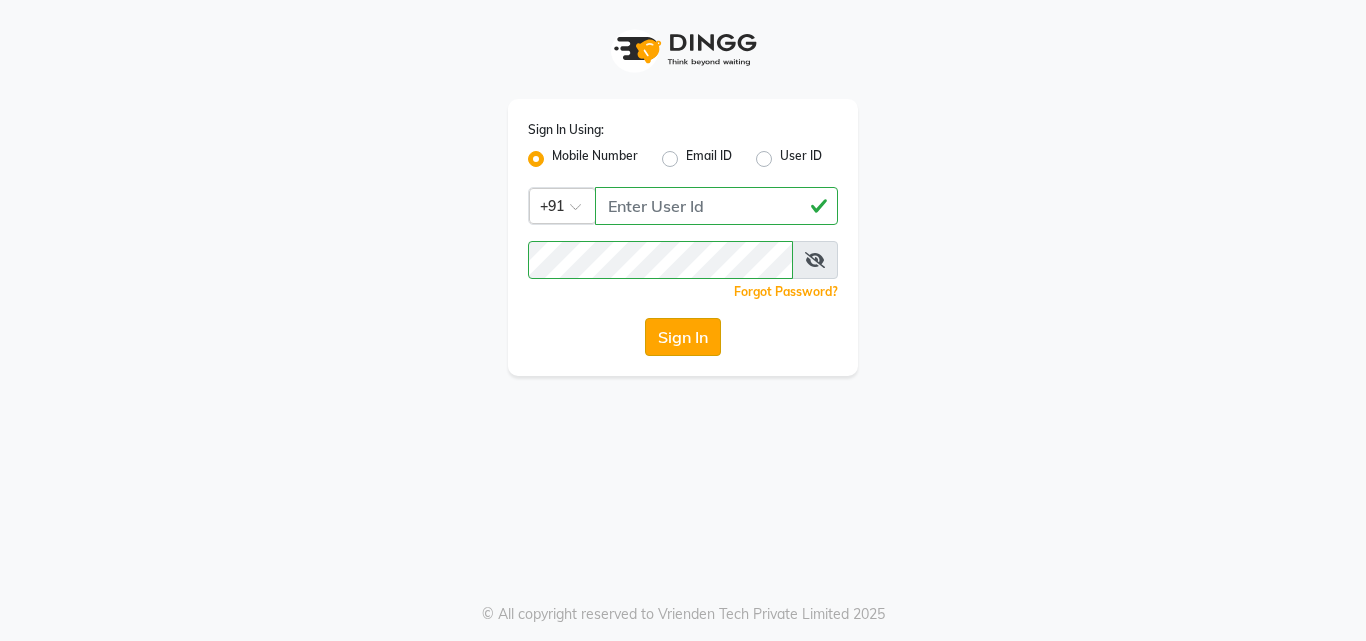 click on "Sign In" 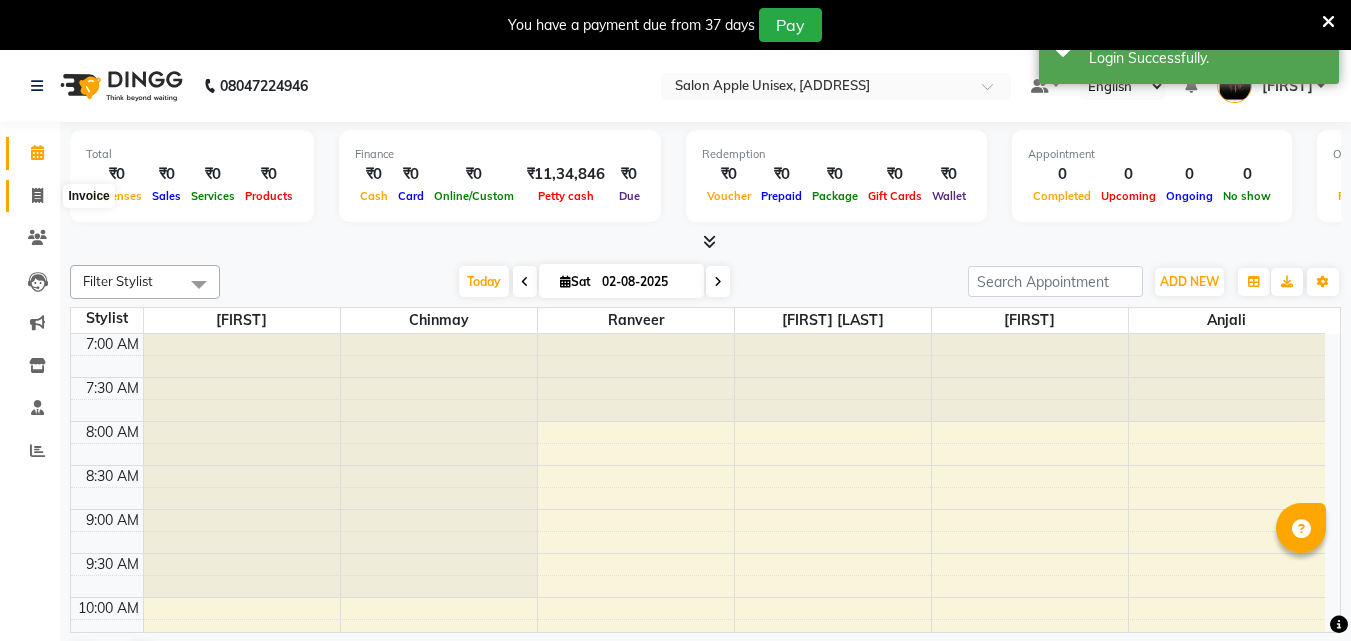 click 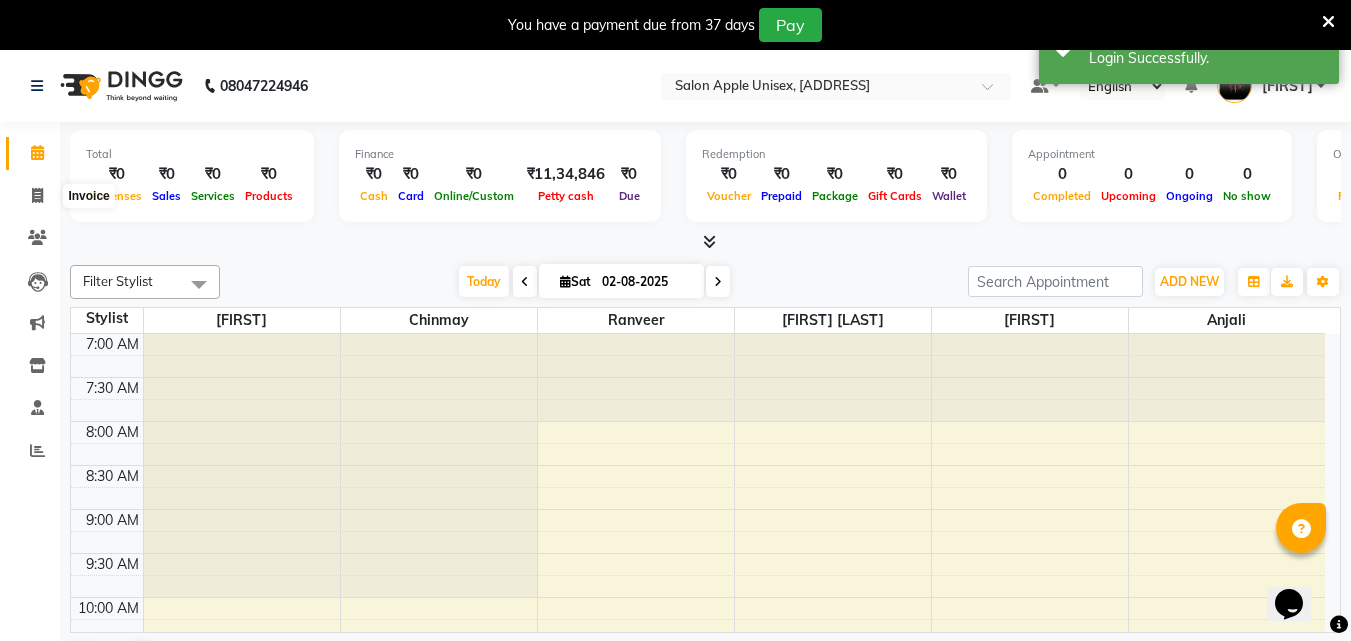 select on "service" 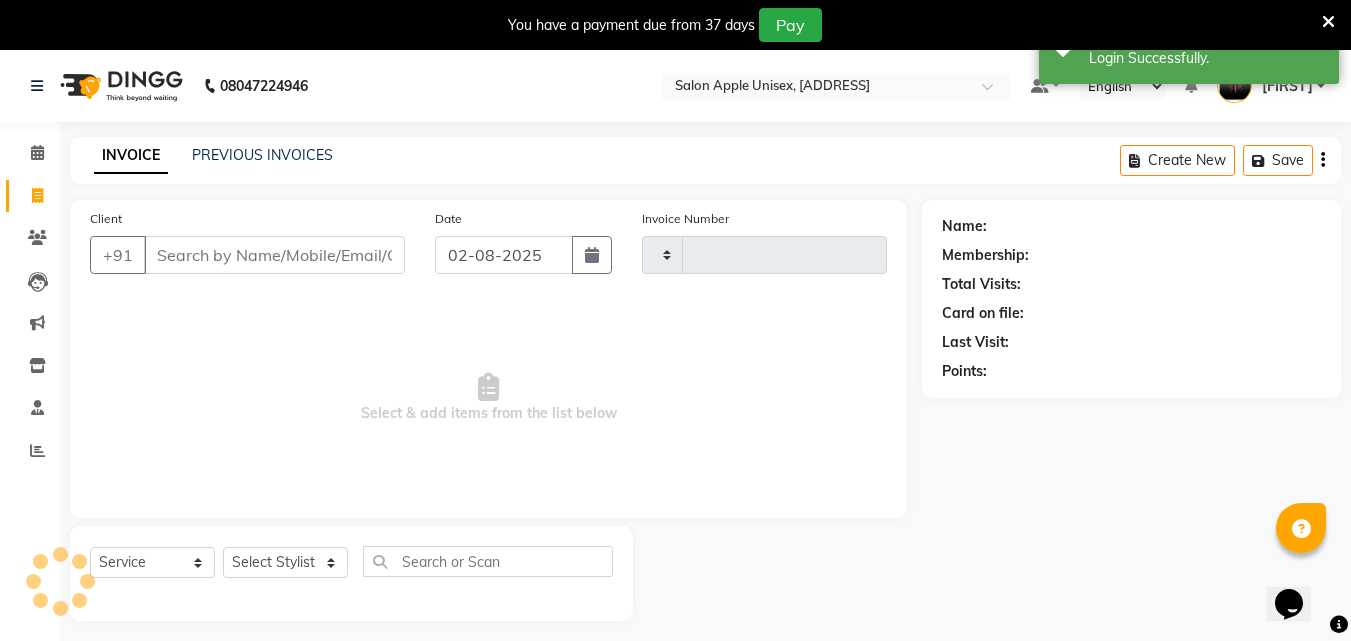 scroll, scrollTop: 0, scrollLeft: 0, axis: both 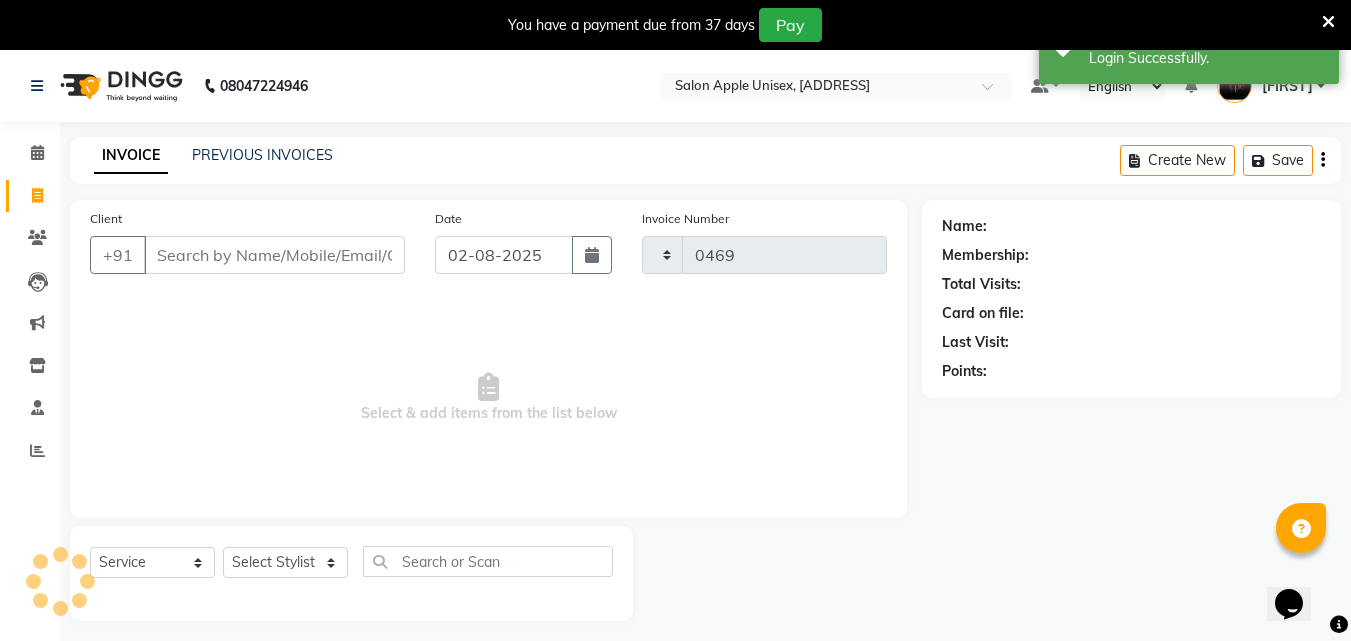 select on "133" 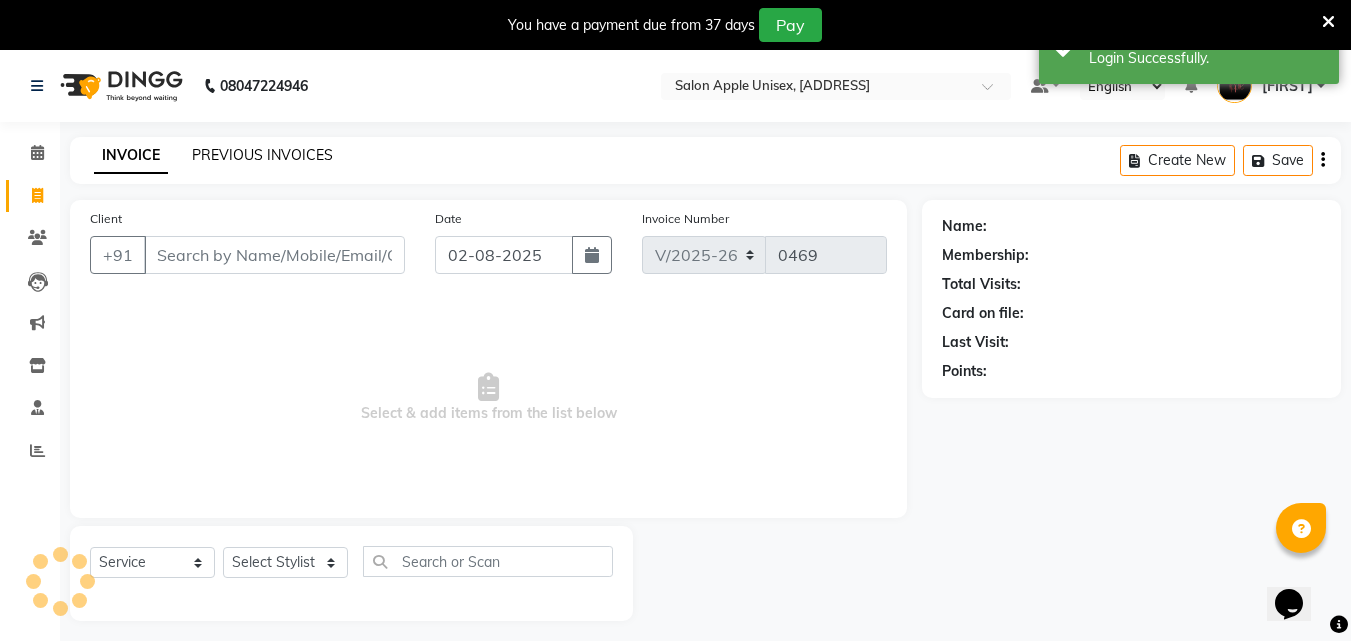 click on "PREVIOUS INVOICES" 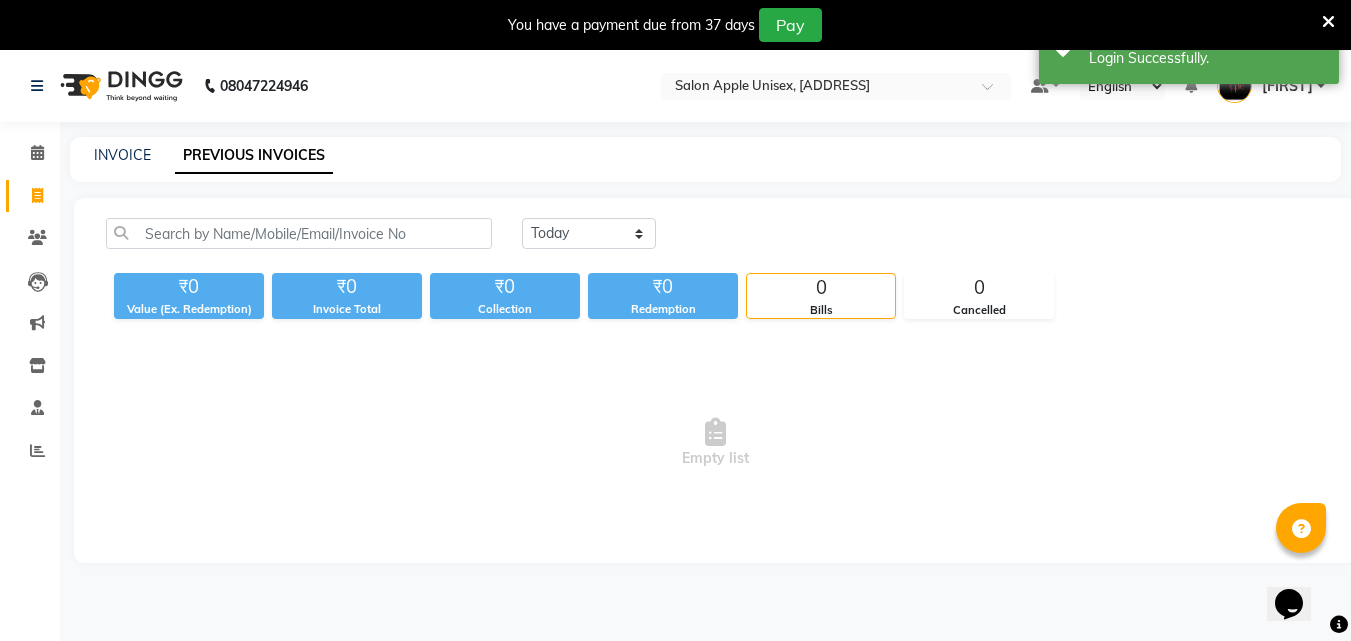 click on "Invoice" 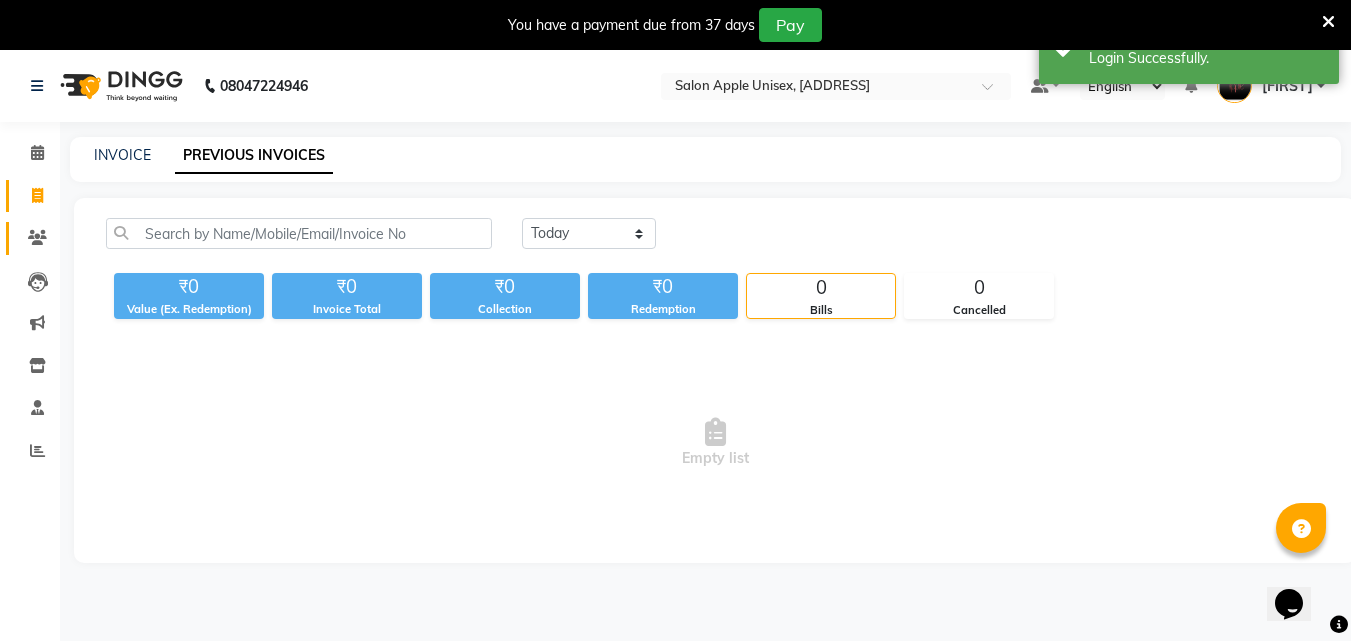 select on "service" 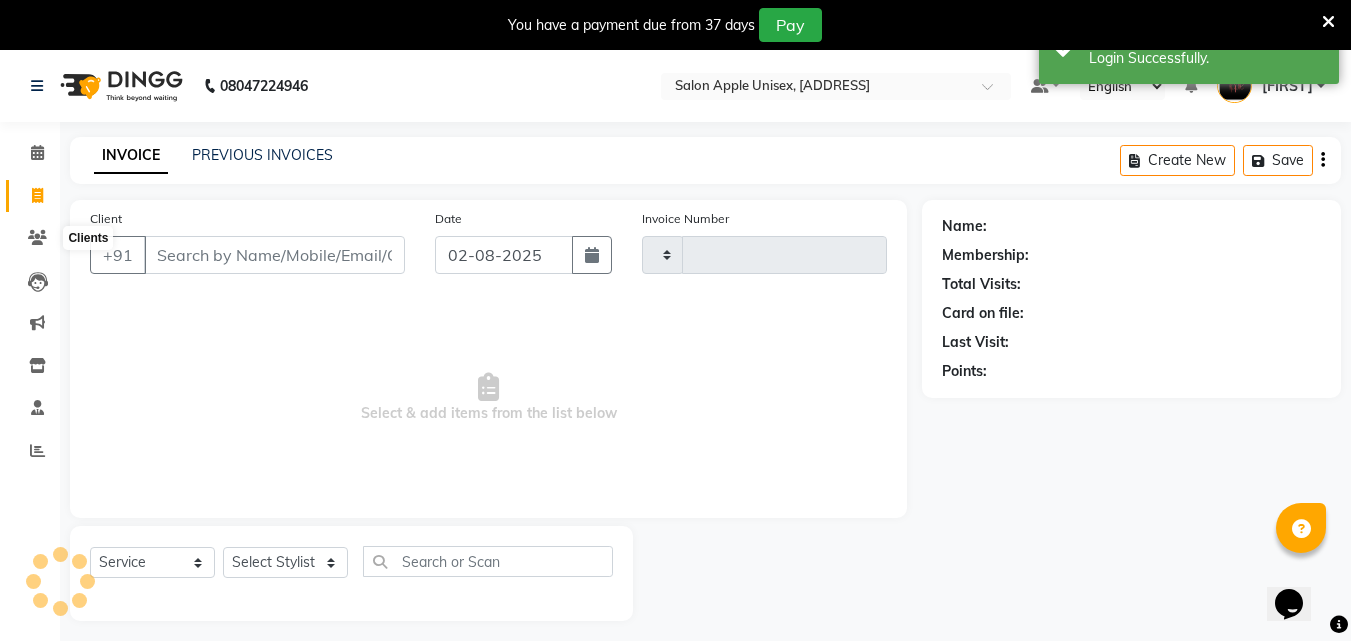 scroll, scrollTop: 50, scrollLeft: 0, axis: vertical 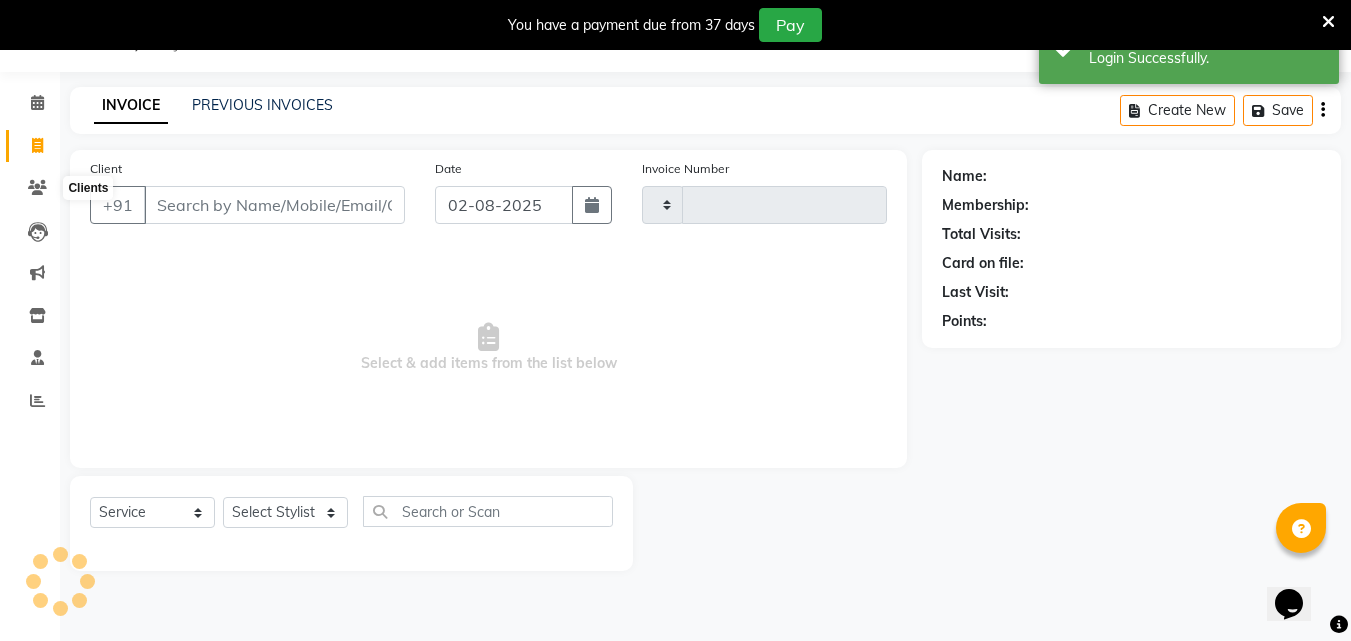 type on "0469" 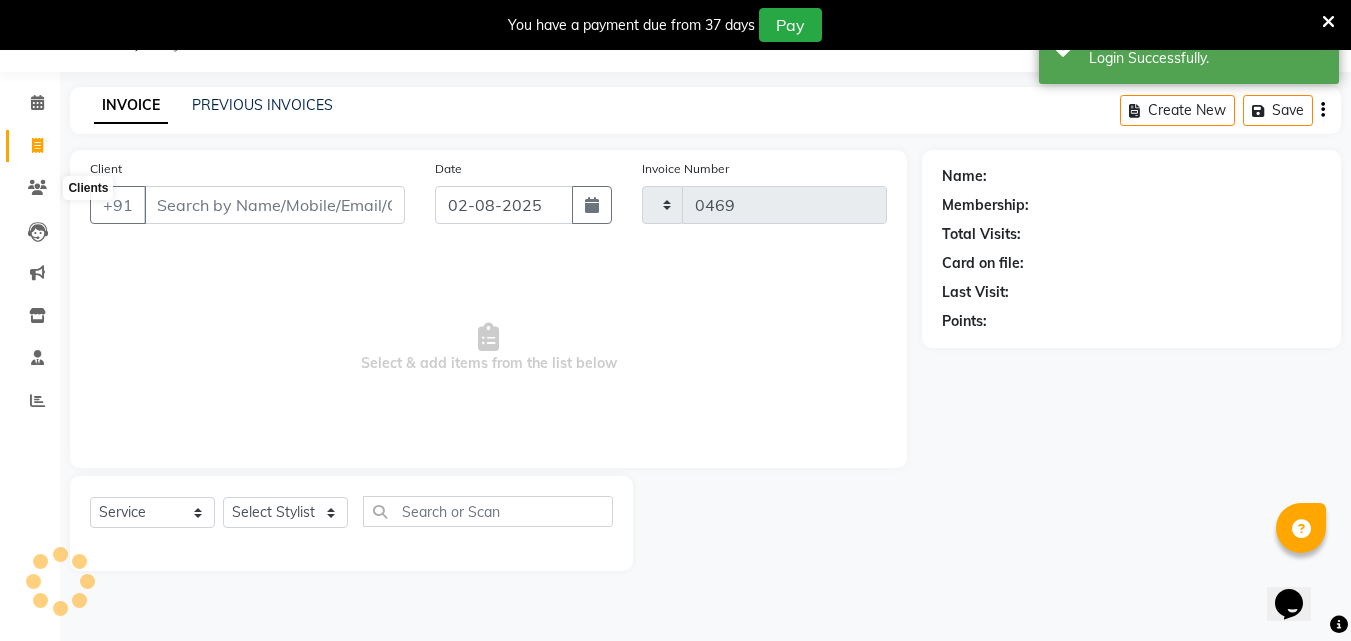 select on "133" 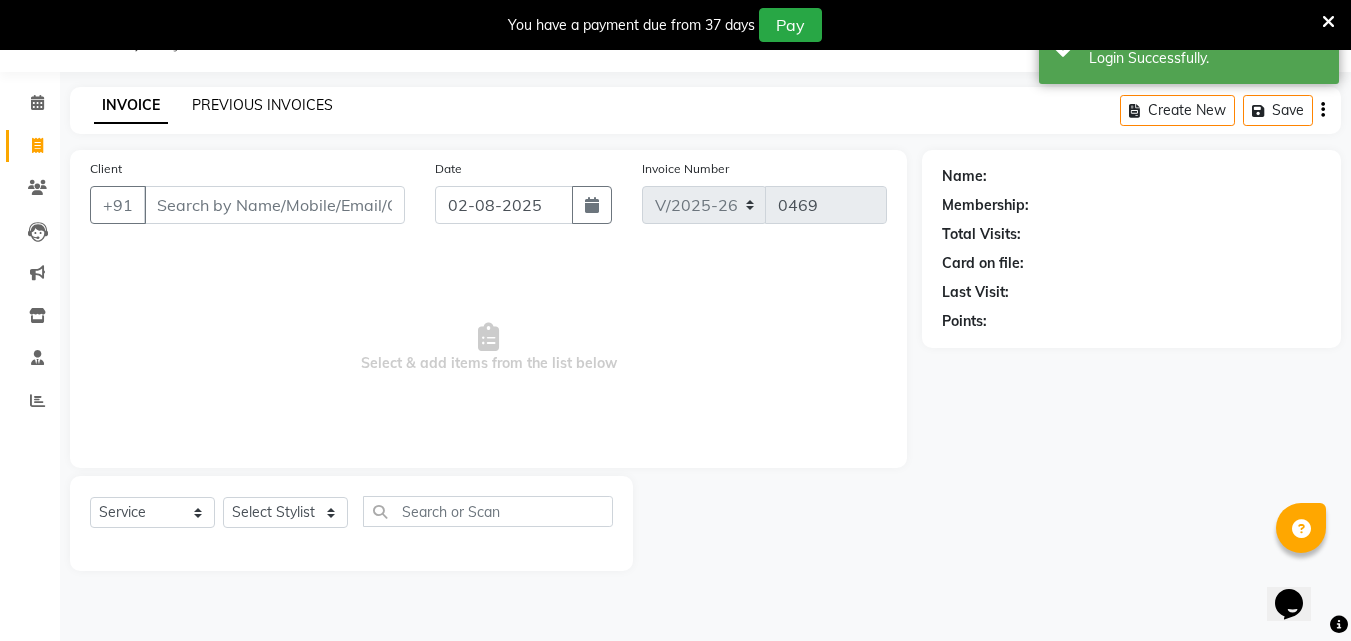 click on "PREVIOUS INVOICES" 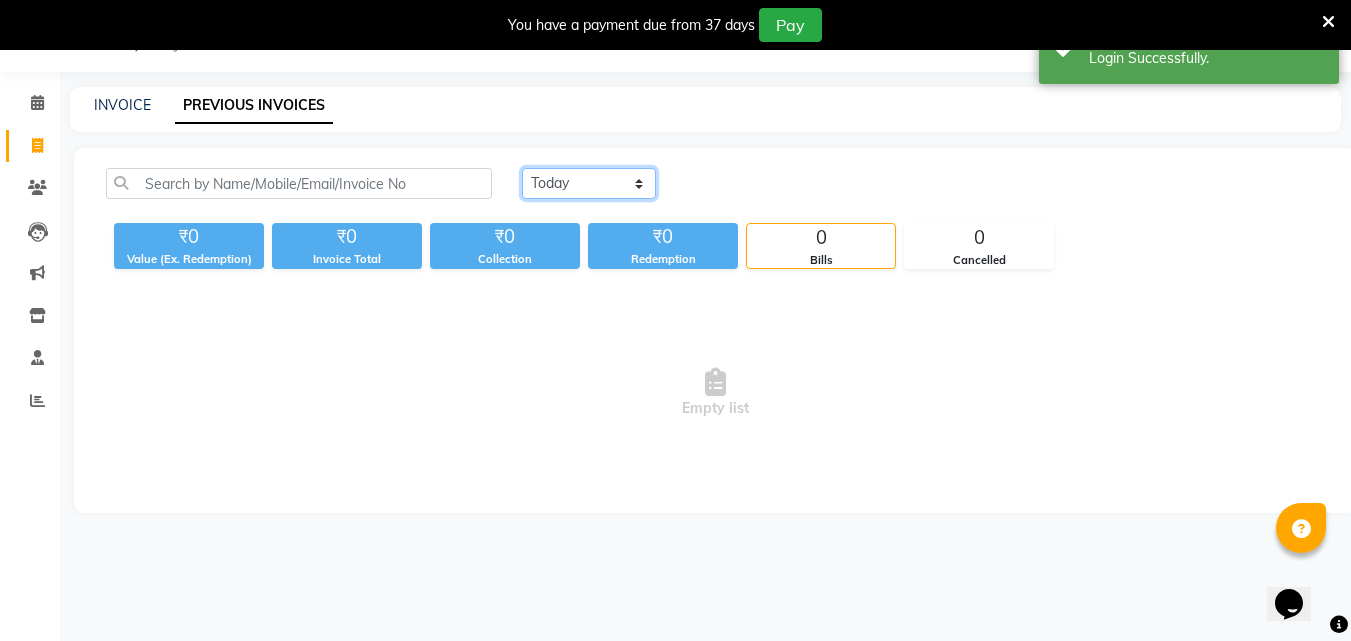 click on "Today Yesterday Custom Range" 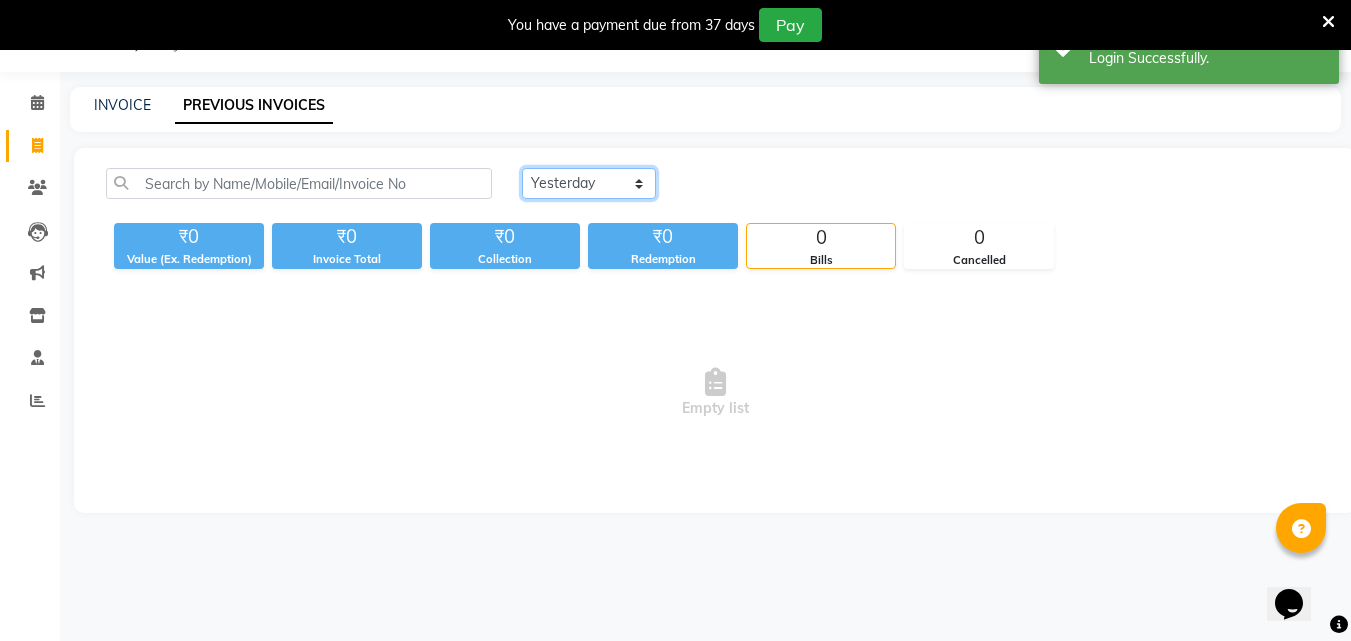 click on "Today Yesterday Custom Range" 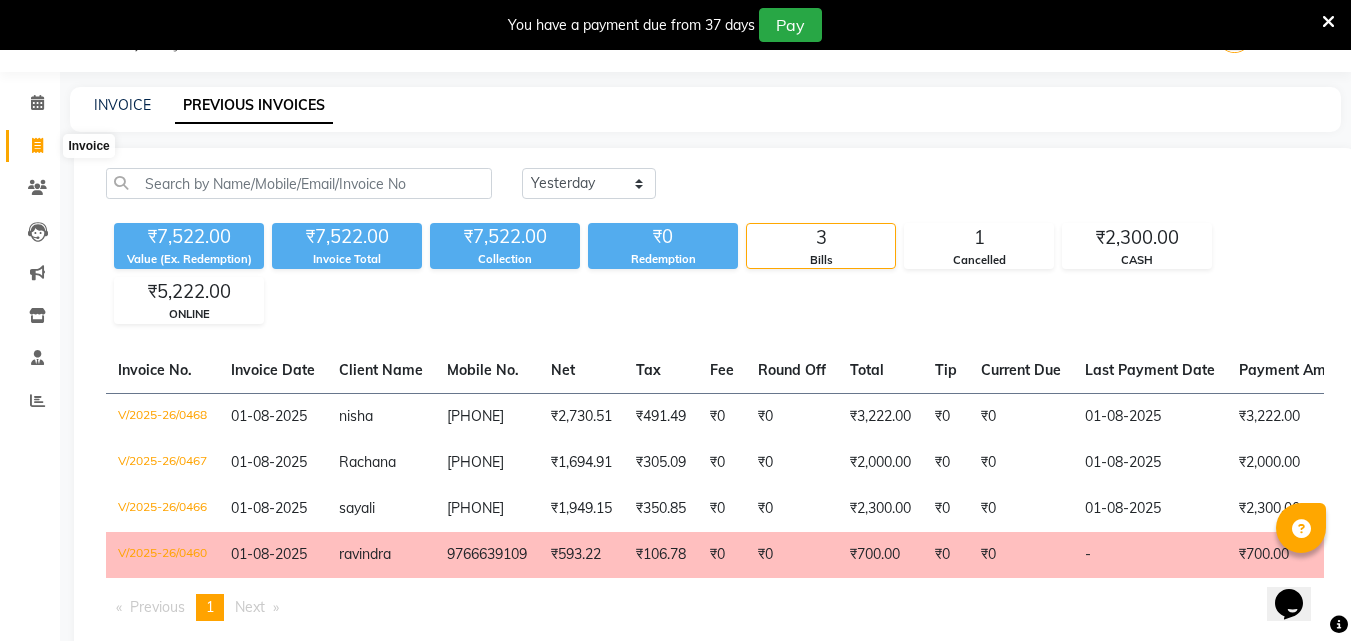 click 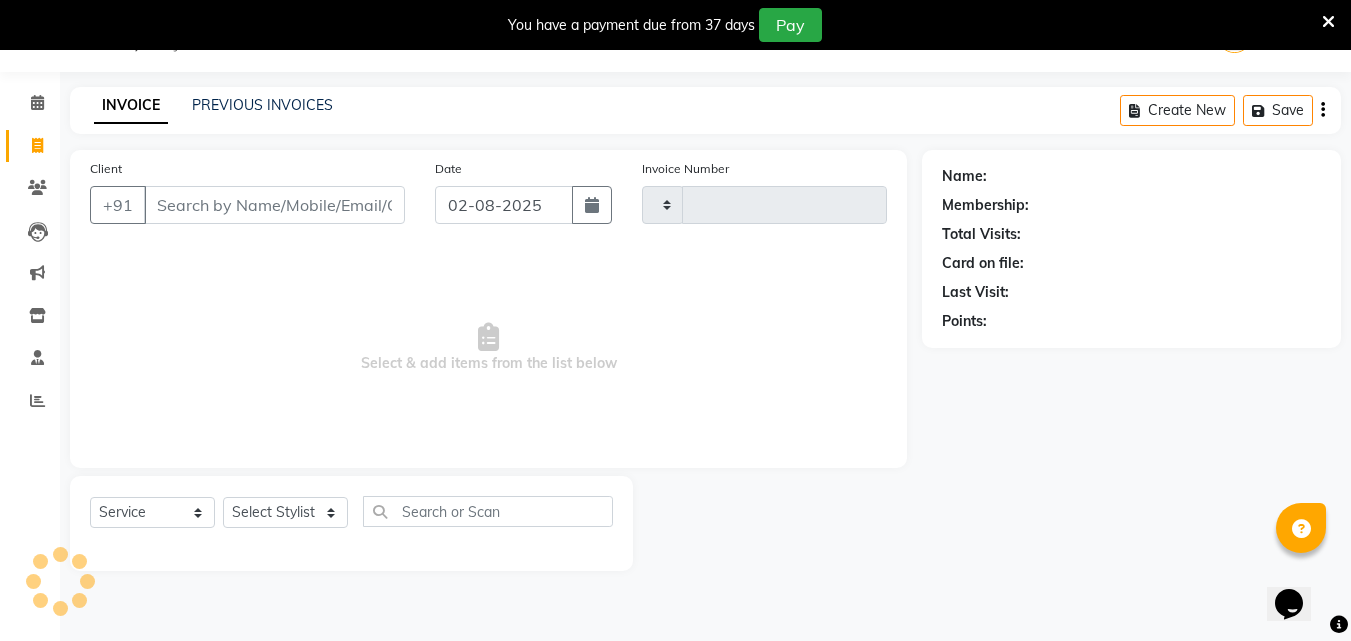 type on "0469" 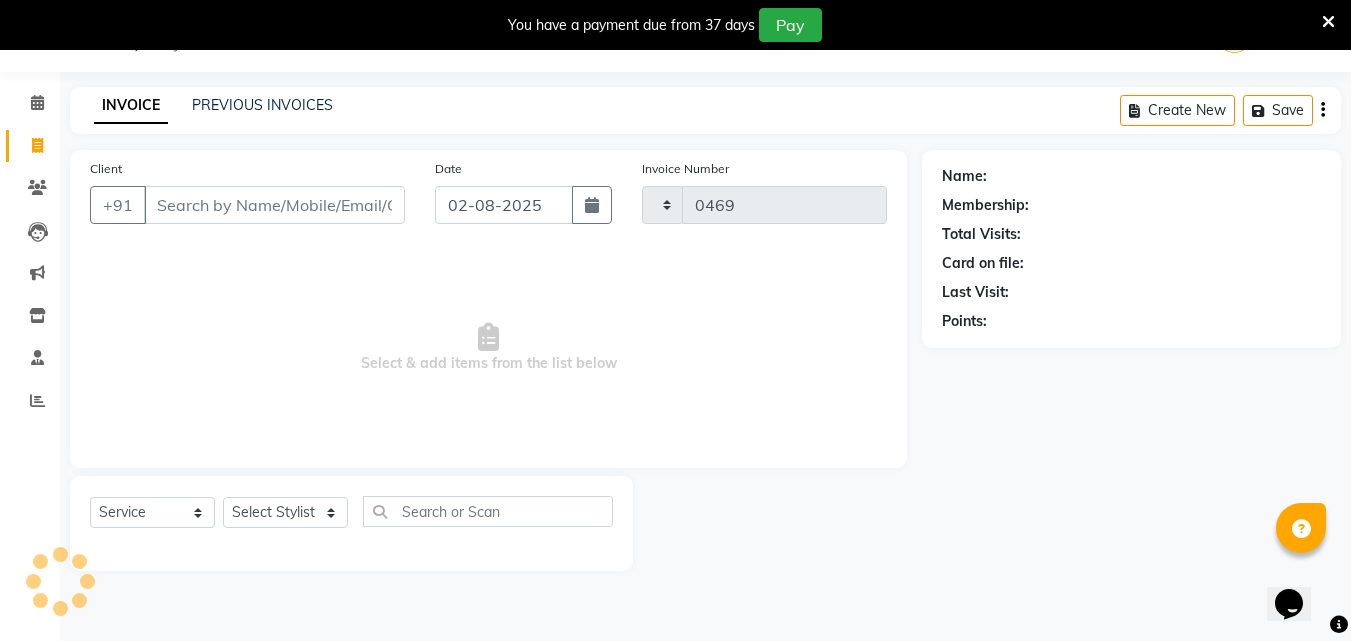 select on "133" 